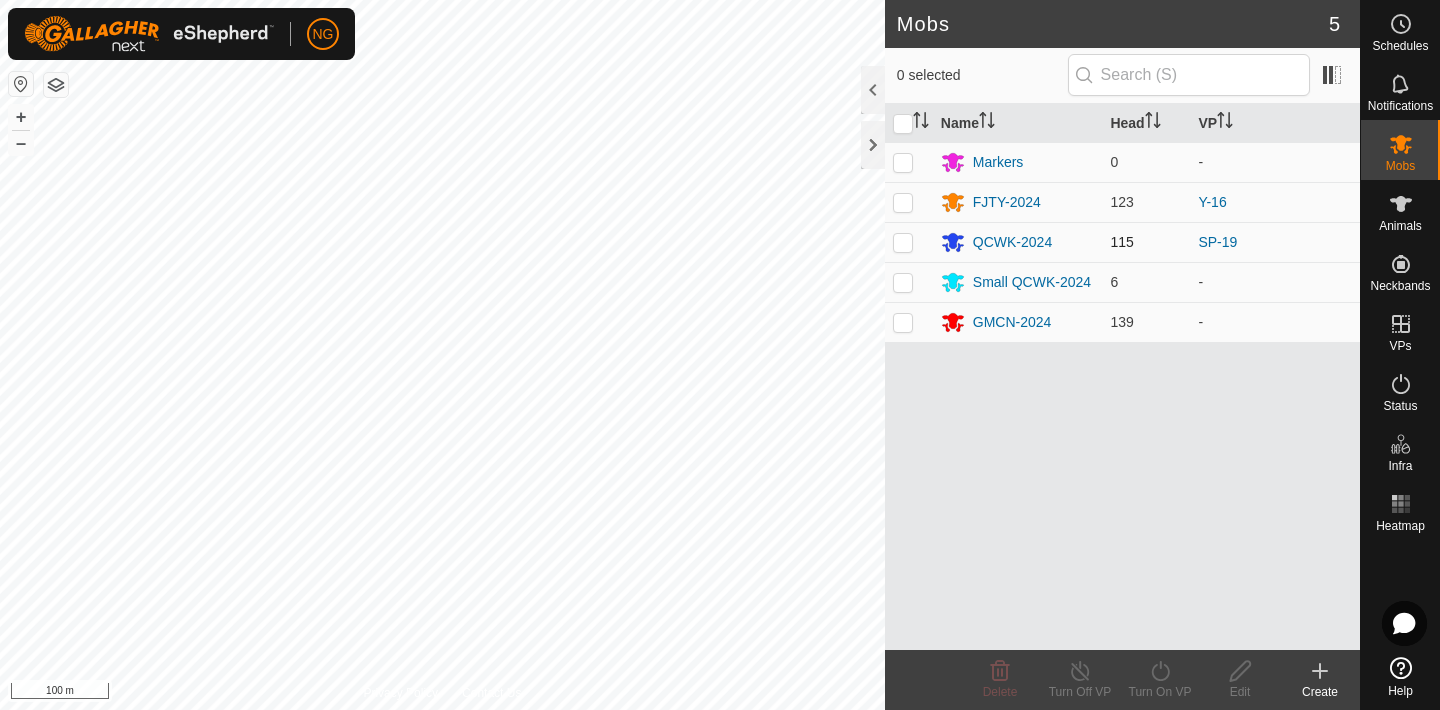 scroll, scrollTop: 0, scrollLeft: 0, axis: both 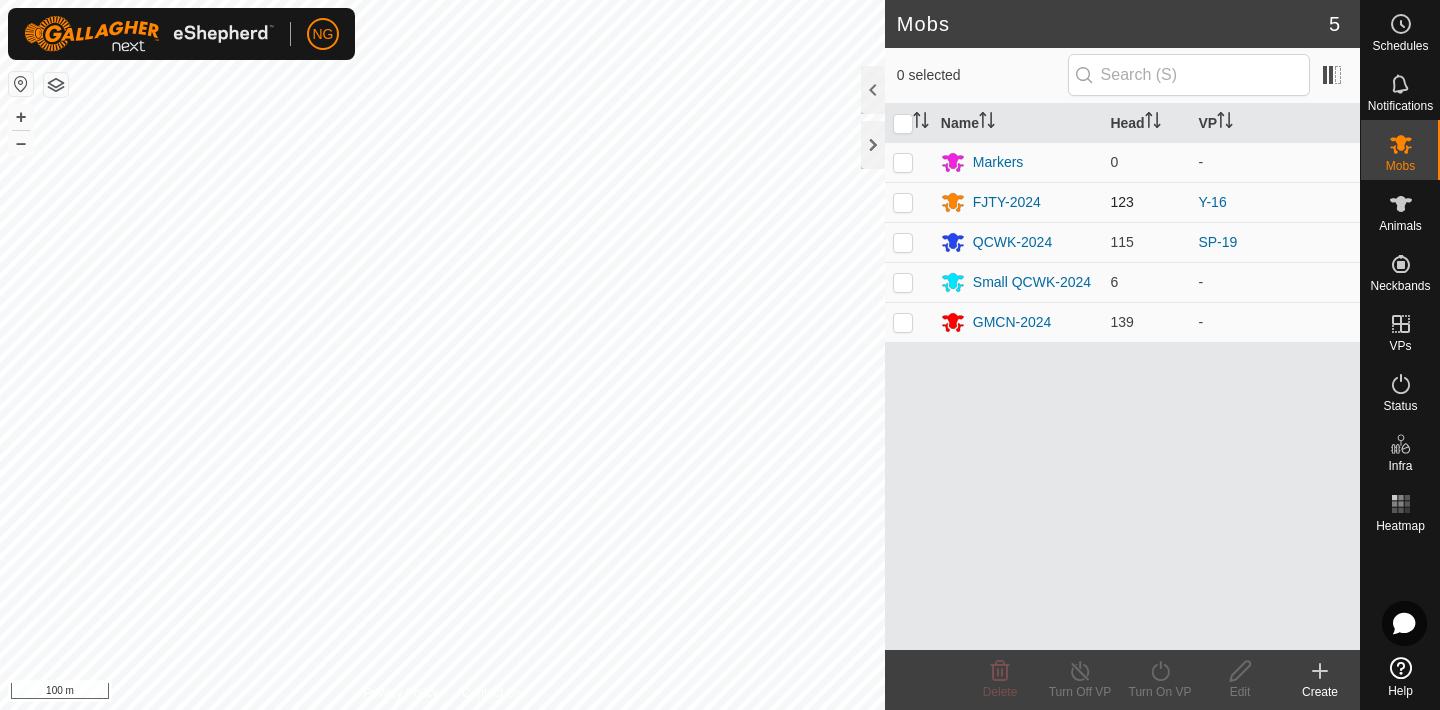 click at bounding box center [903, 202] 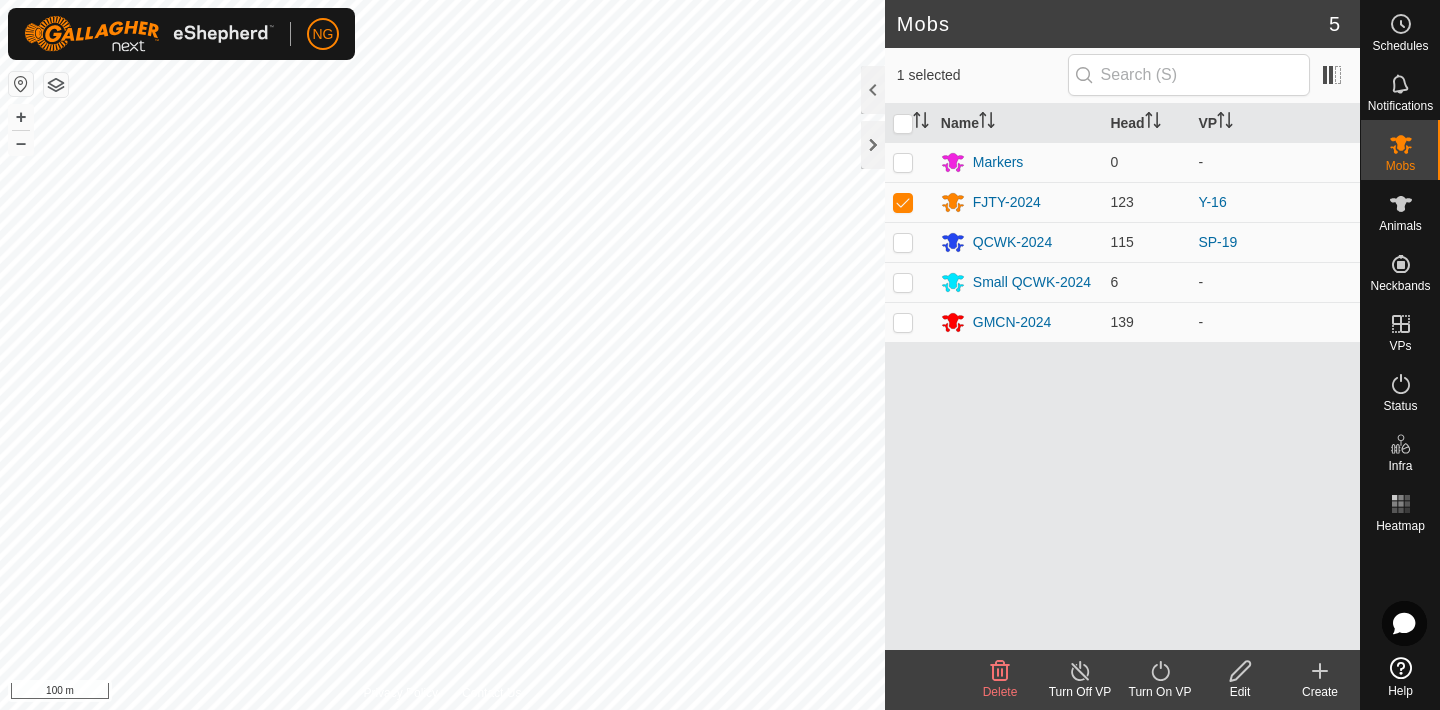 click 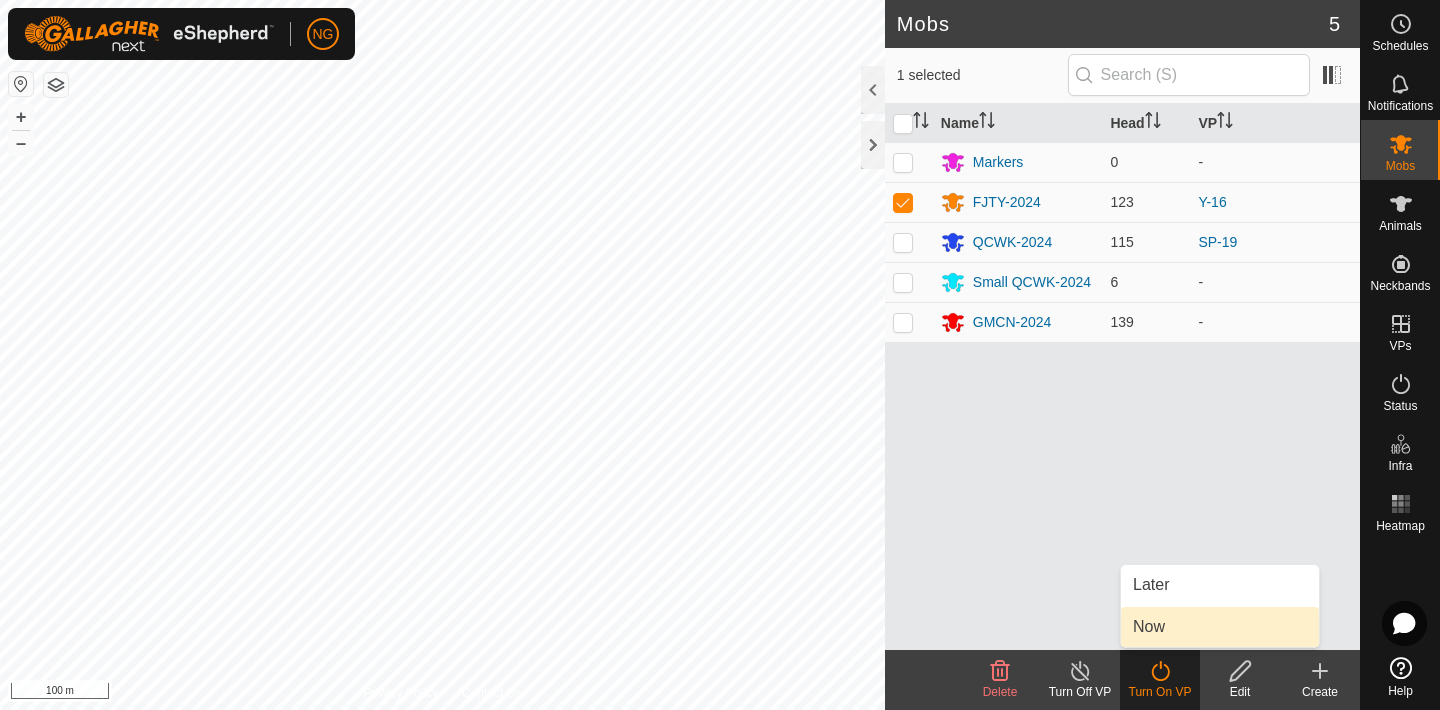 click on "Now" at bounding box center [1220, 627] 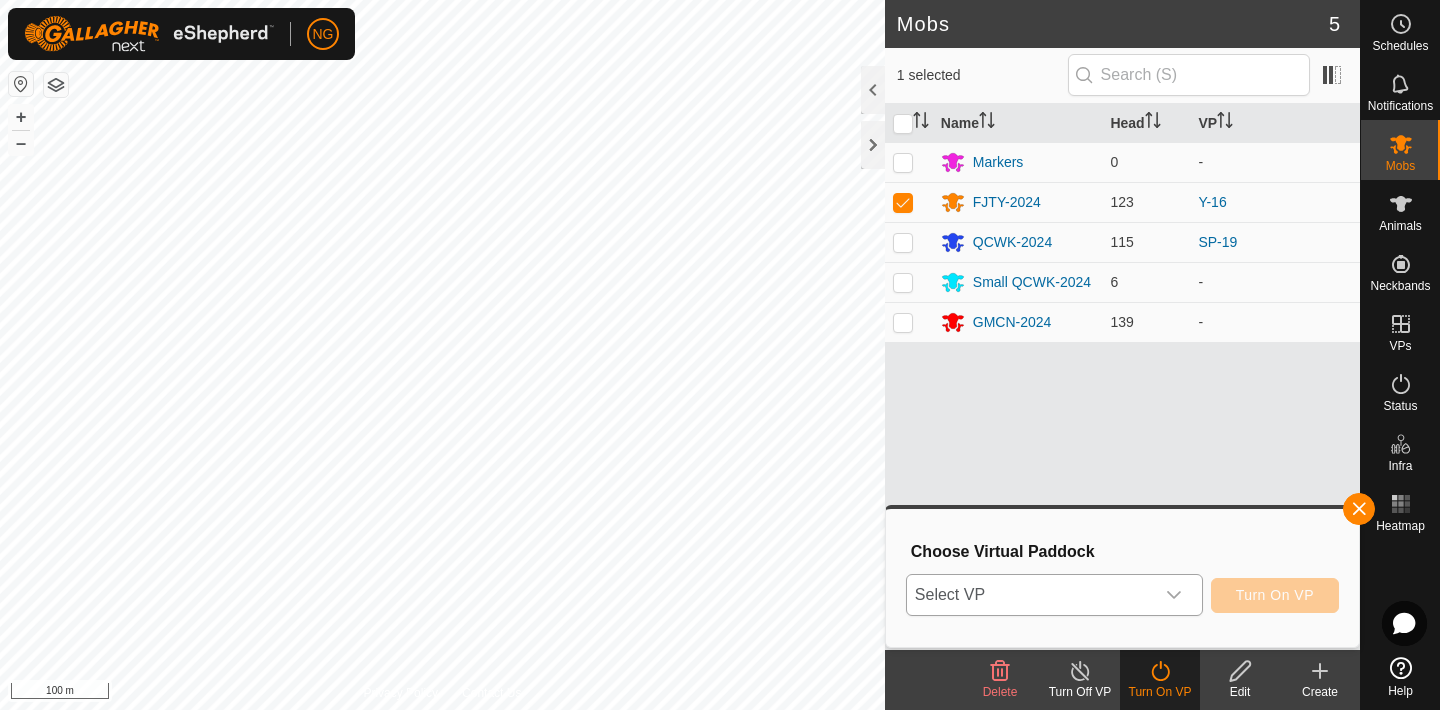 click 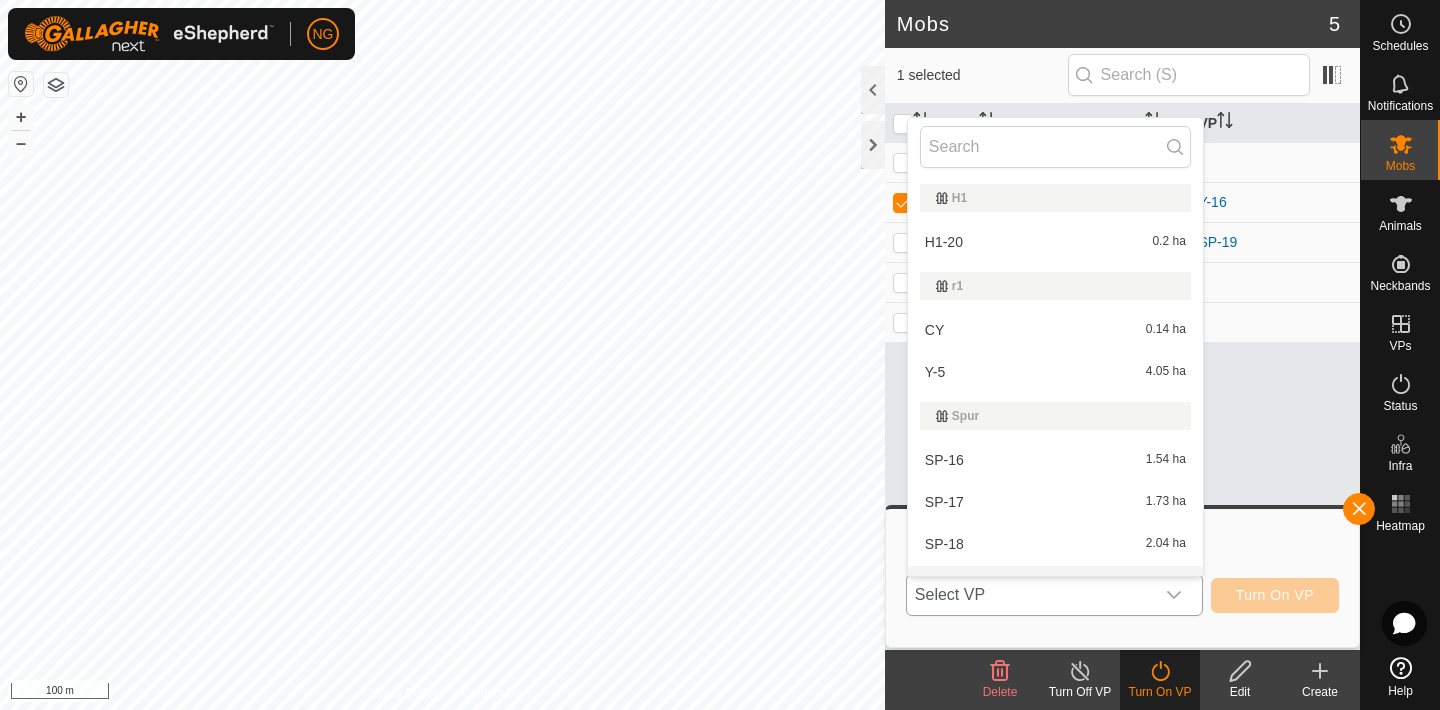 scroll, scrollTop: 30, scrollLeft: 0, axis: vertical 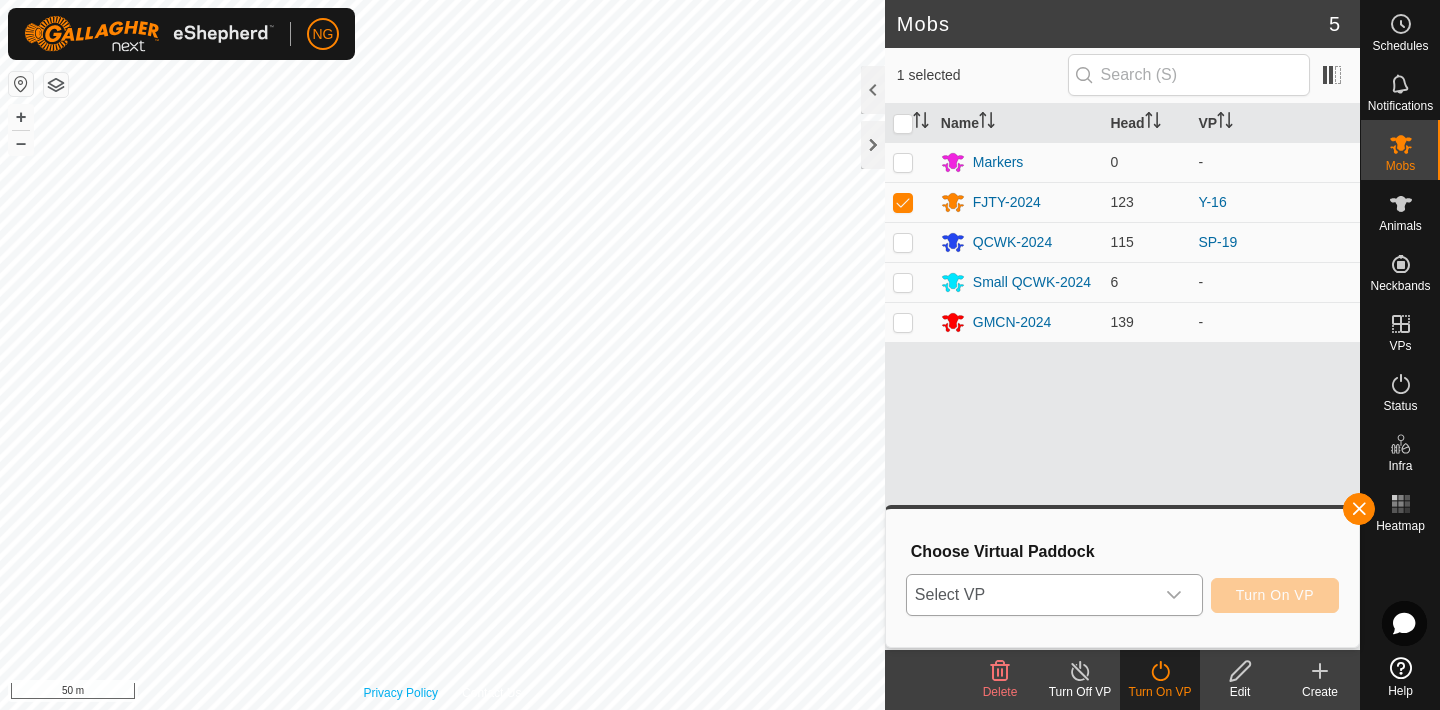 click on "Privacy Policy Contact Us
QCWK2472
0668020436
QCWK-2024
SP-19 + – ⇧ i 50 m" at bounding box center (442, 355) 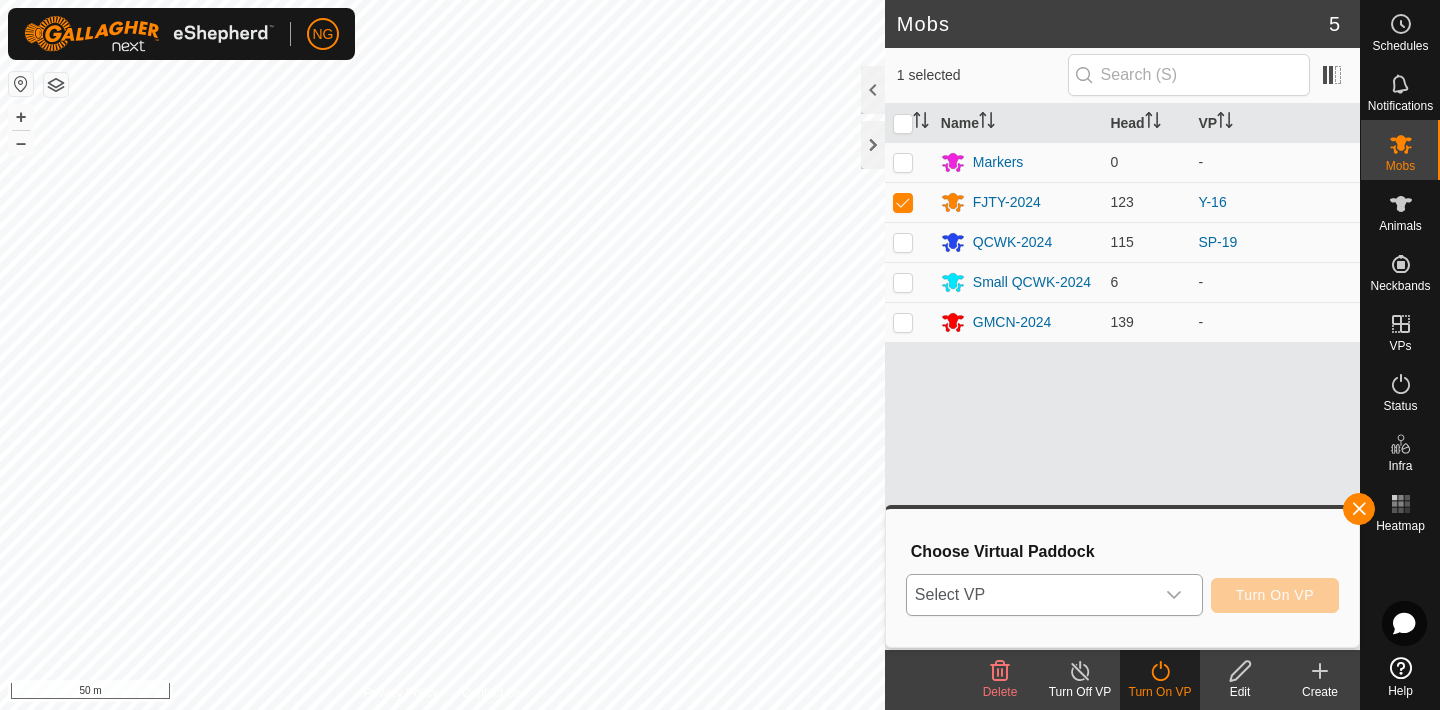 click 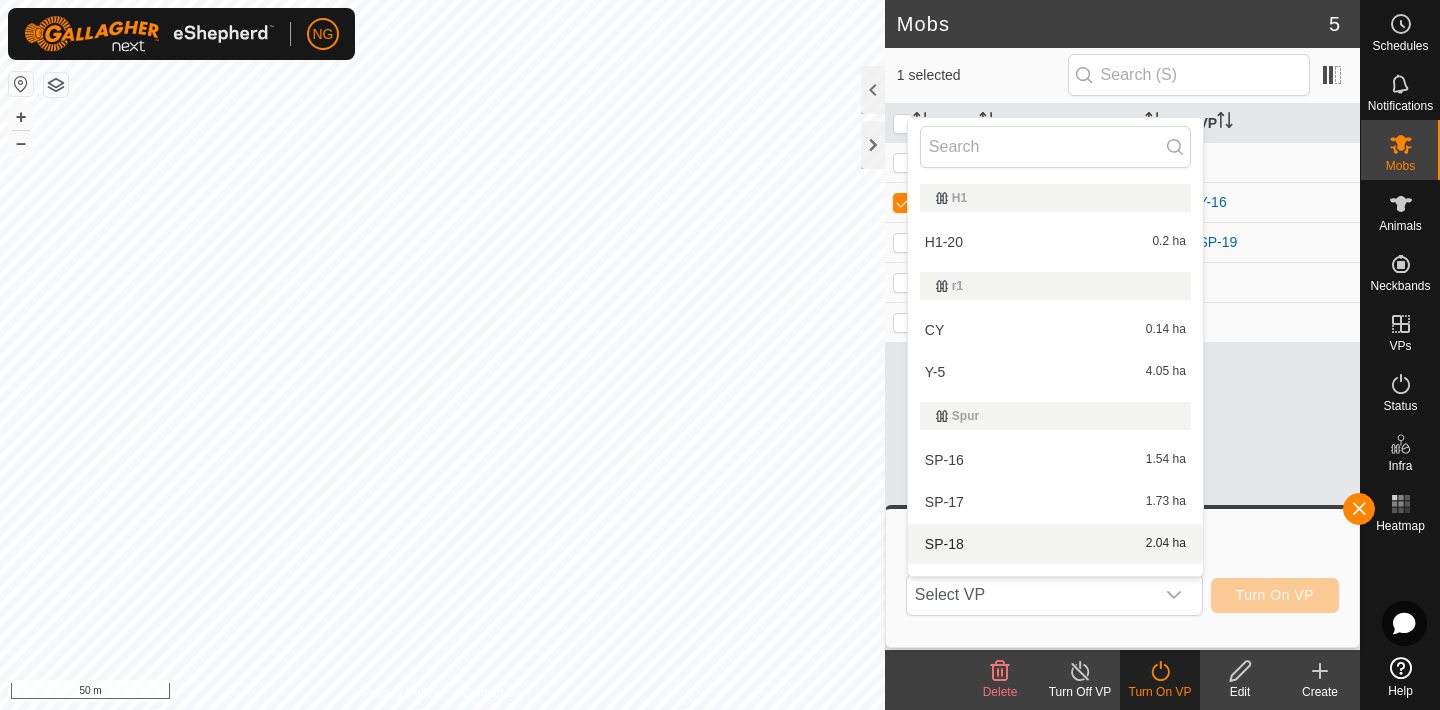 scroll, scrollTop: 30, scrollLeft: 0, axis: vertical 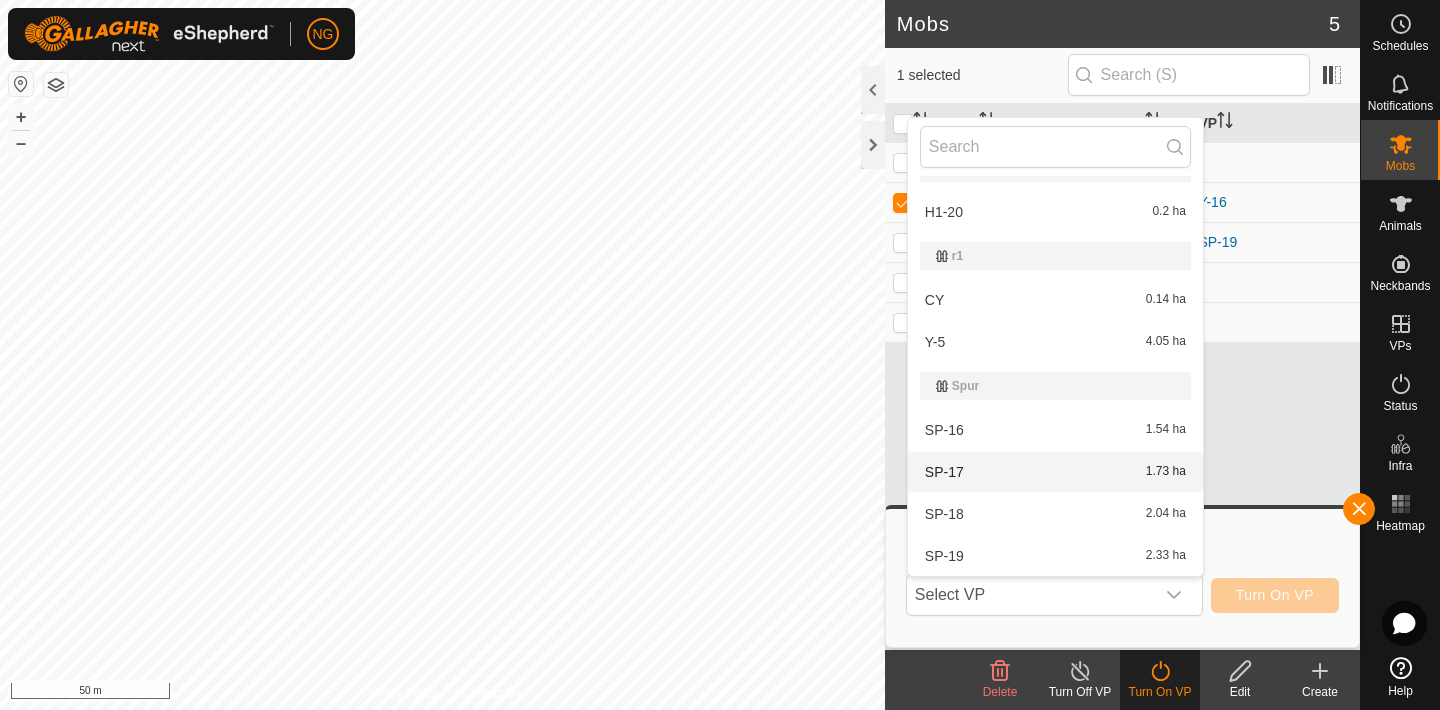 click on "SP-17  1.73 ha" at bounding box center (1055, 472) 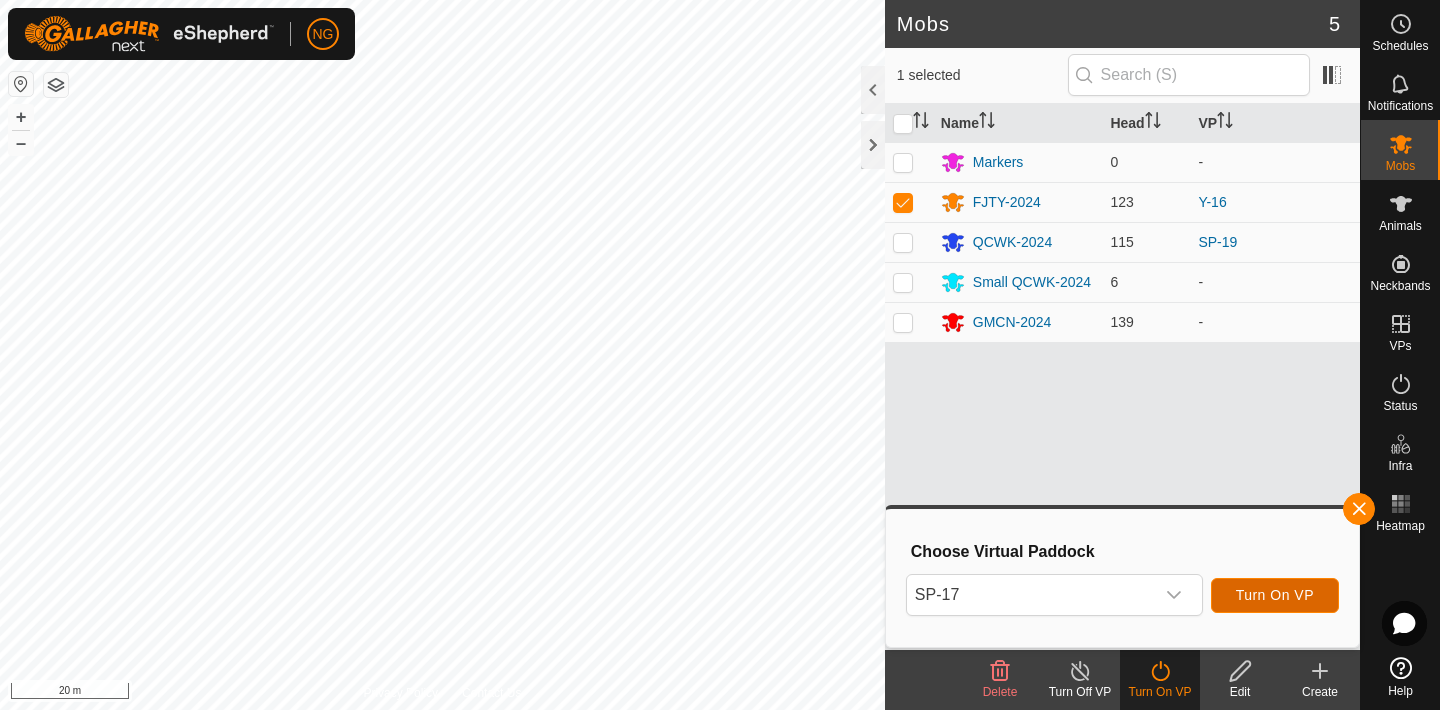 click on "Turn On VP" at bounding box center (1275, 595) 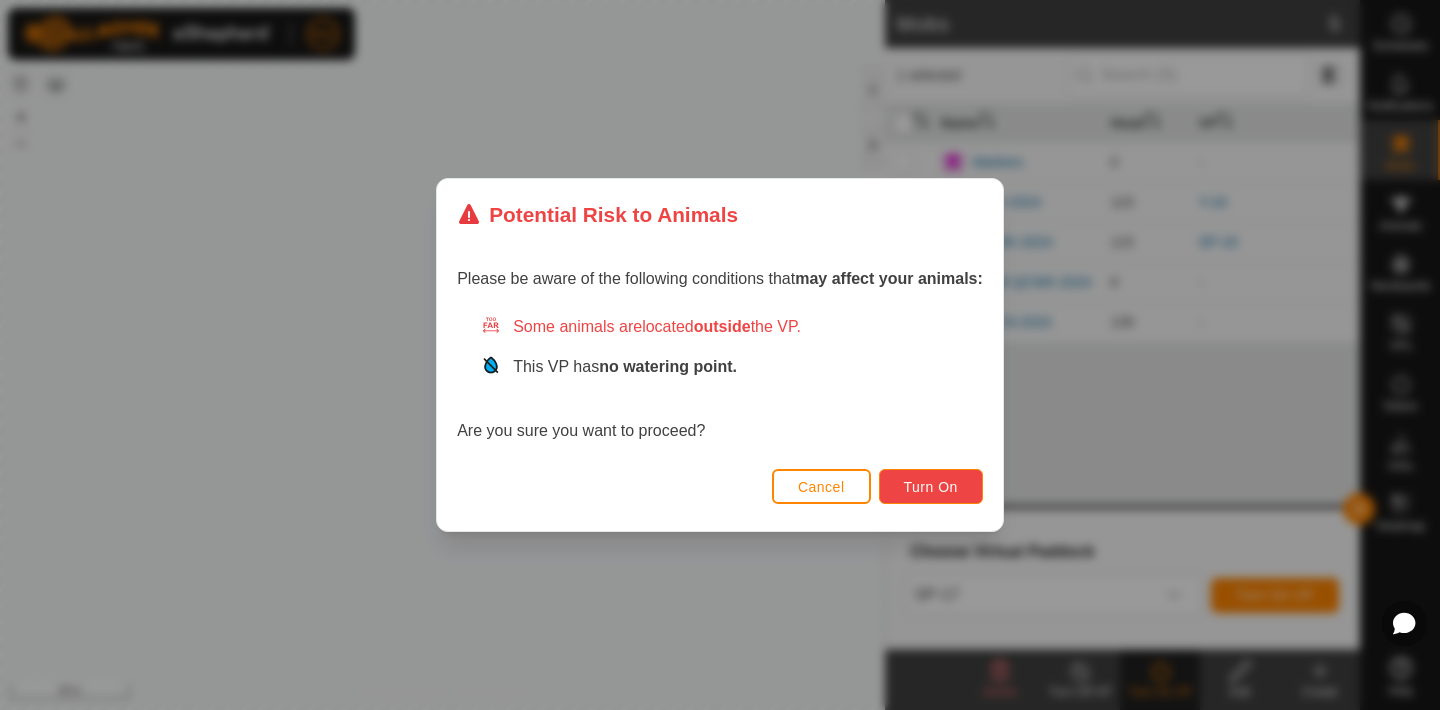 click on "Turn On" at bounding box center [931, 487] 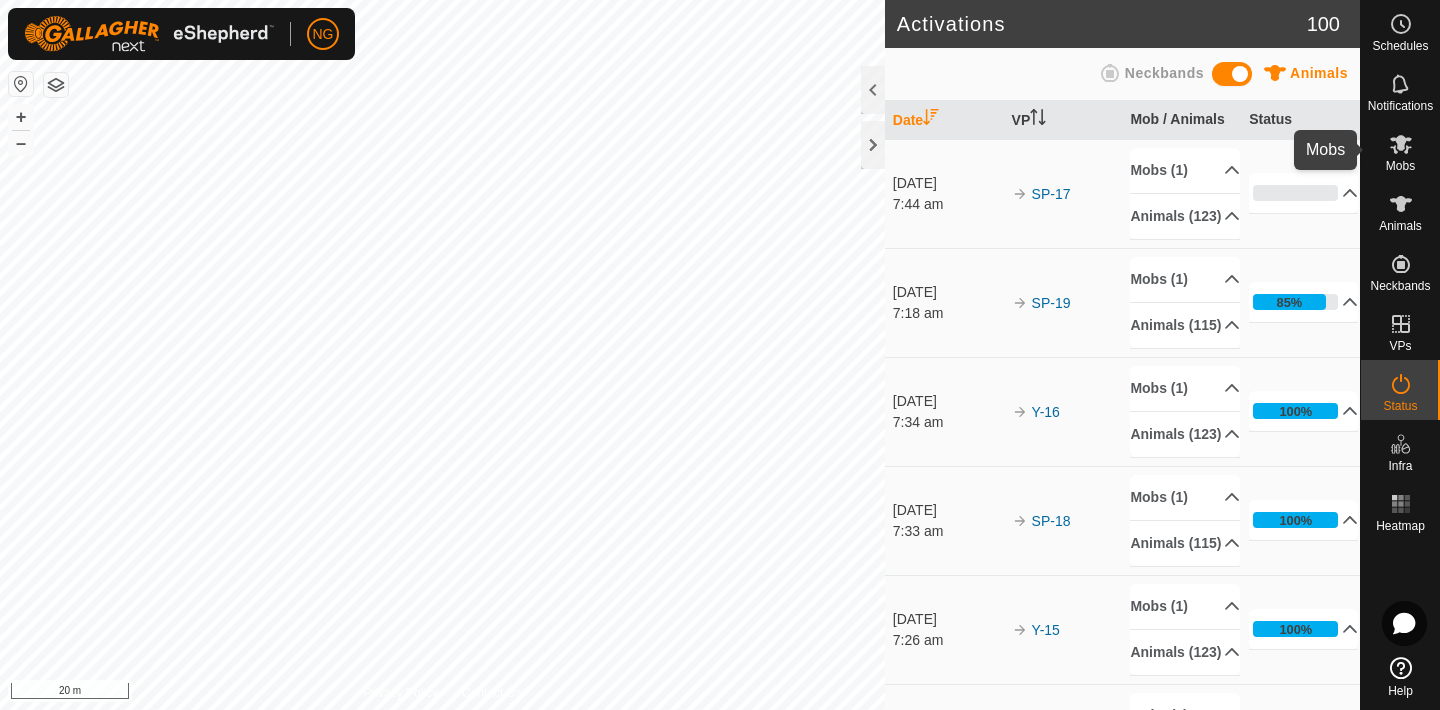 click 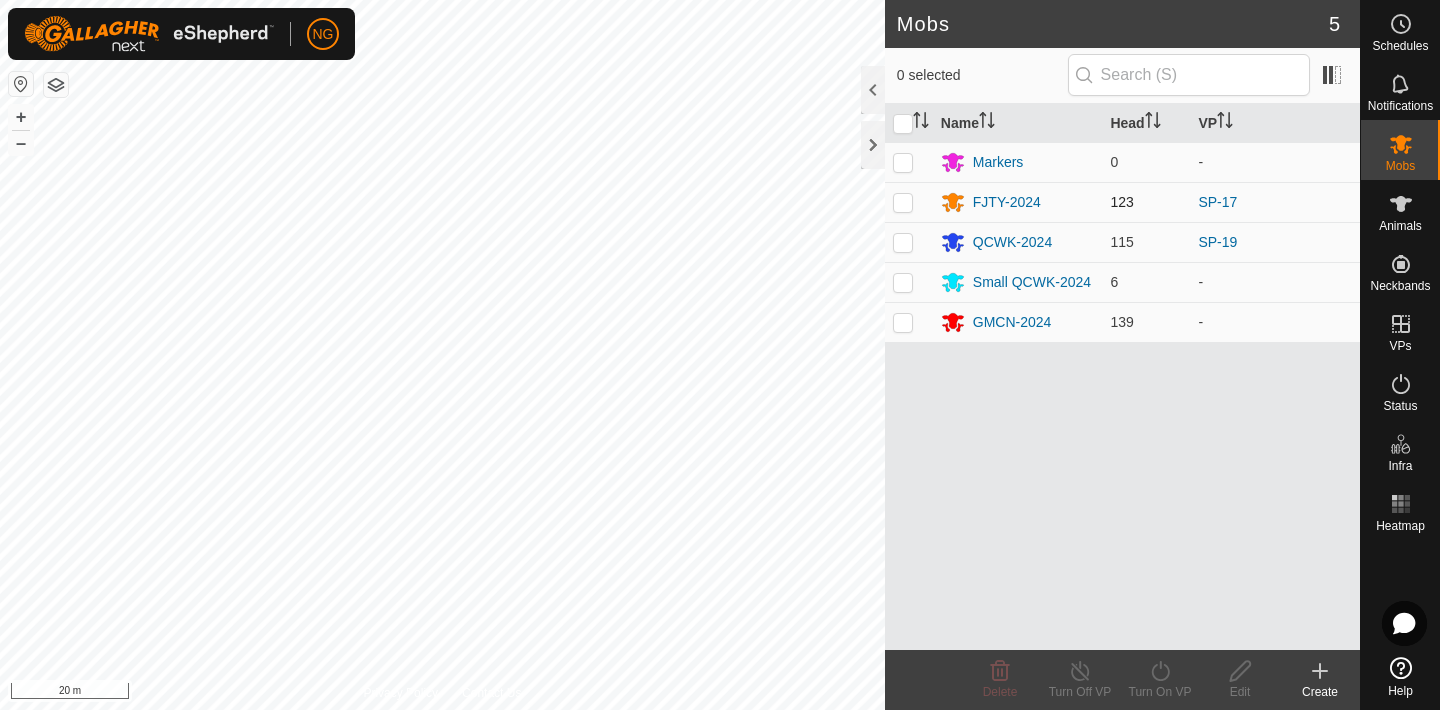 click at bounding box center (903, 202) 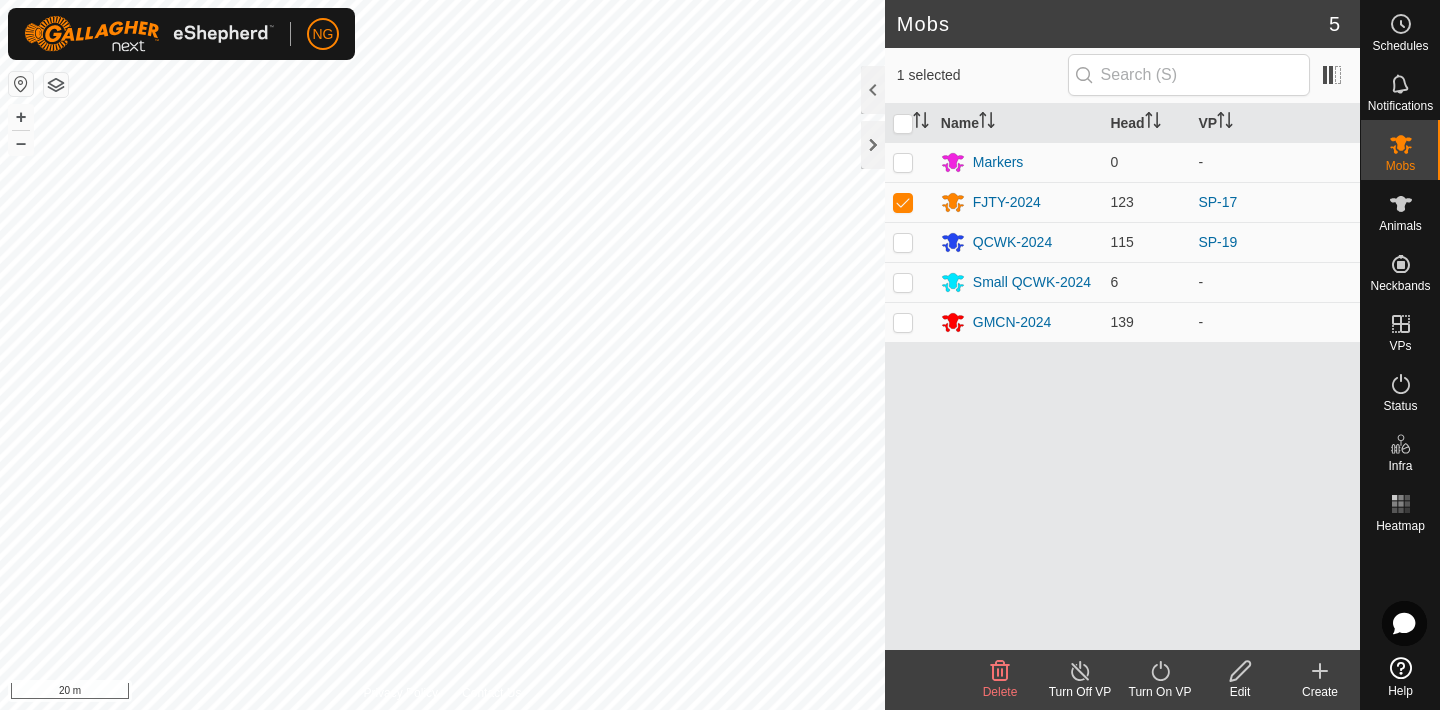 click 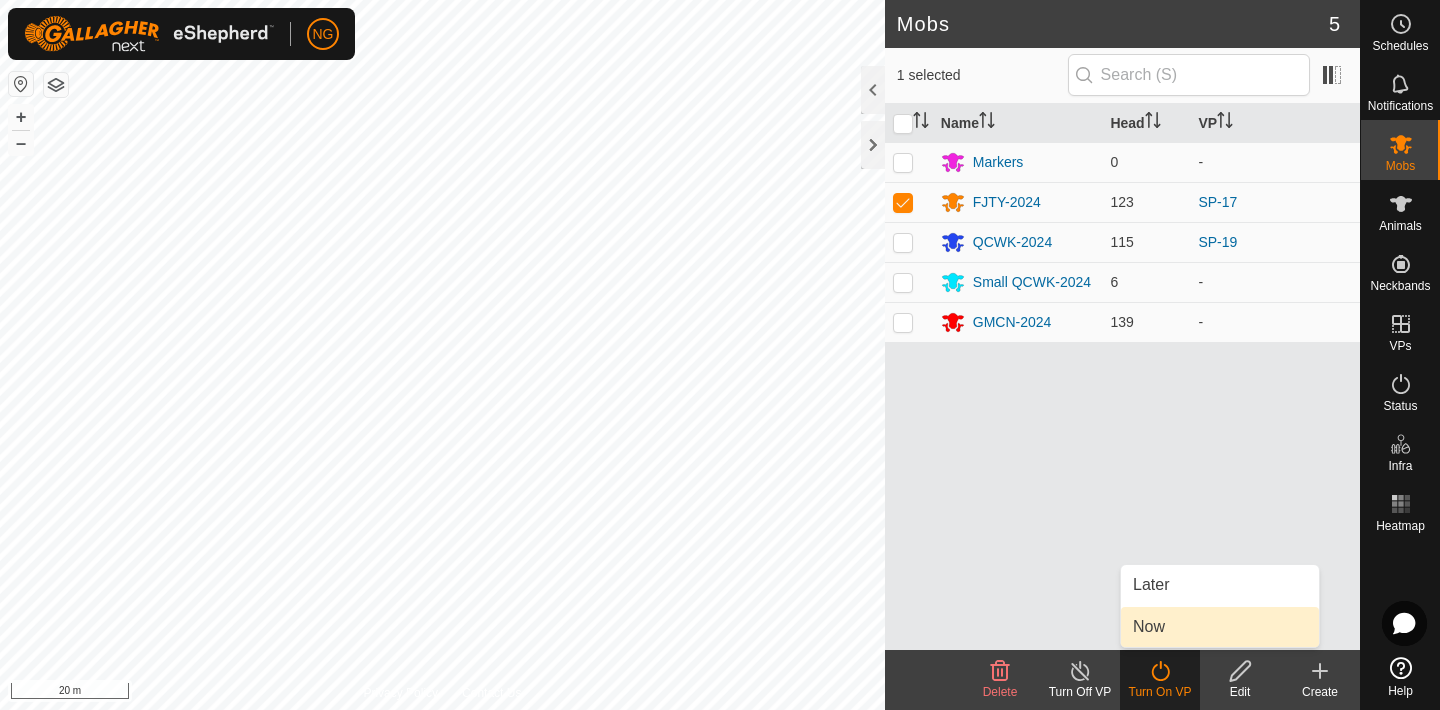 click on "Now" at bounding box center (1220, 627) 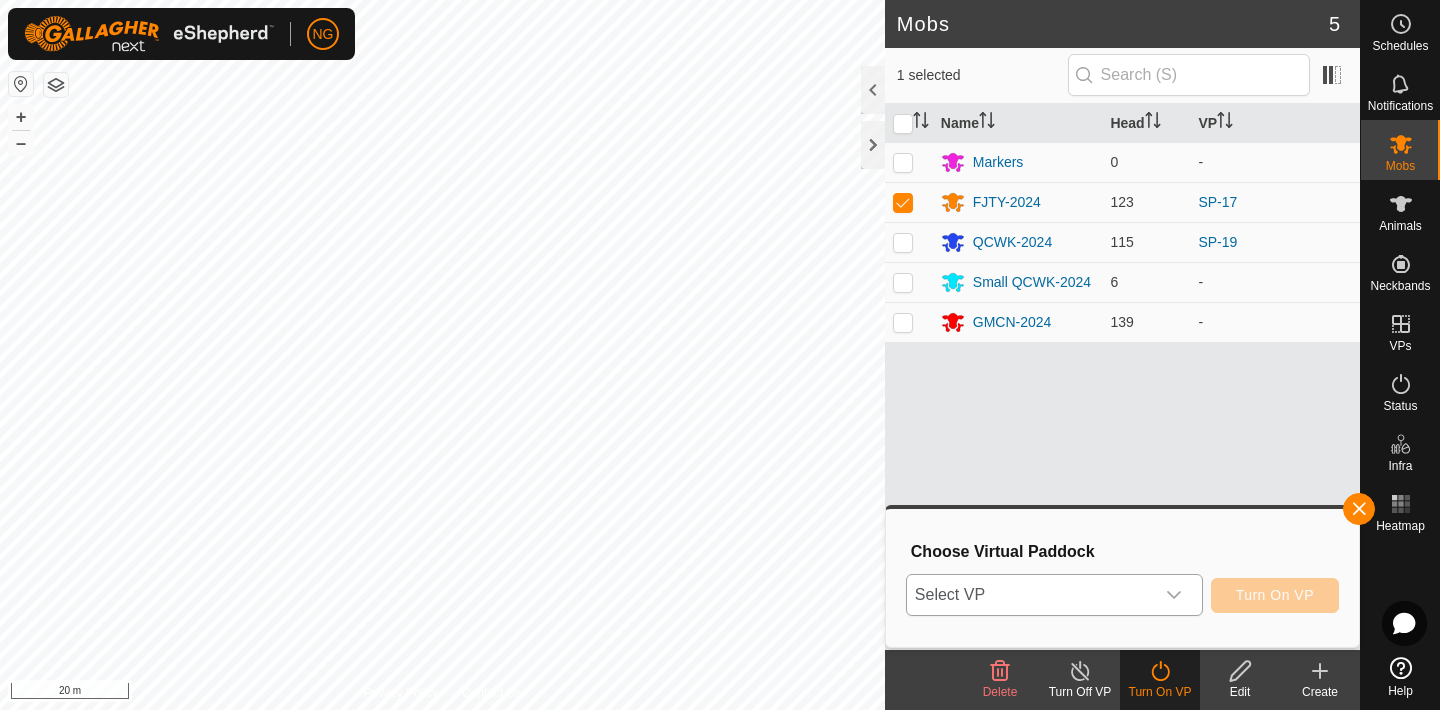 click 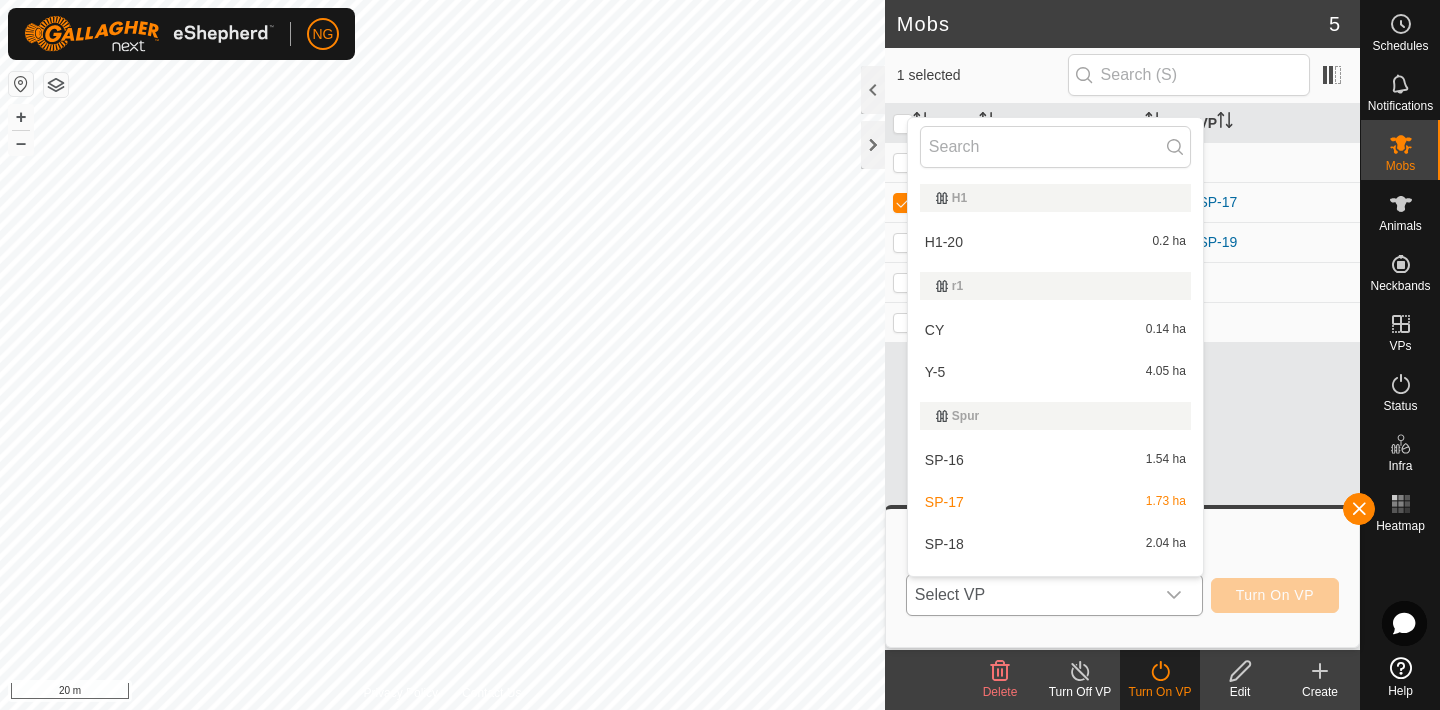 scroll, scrollTop: 30, scrollLeft: 0, axis: vertical 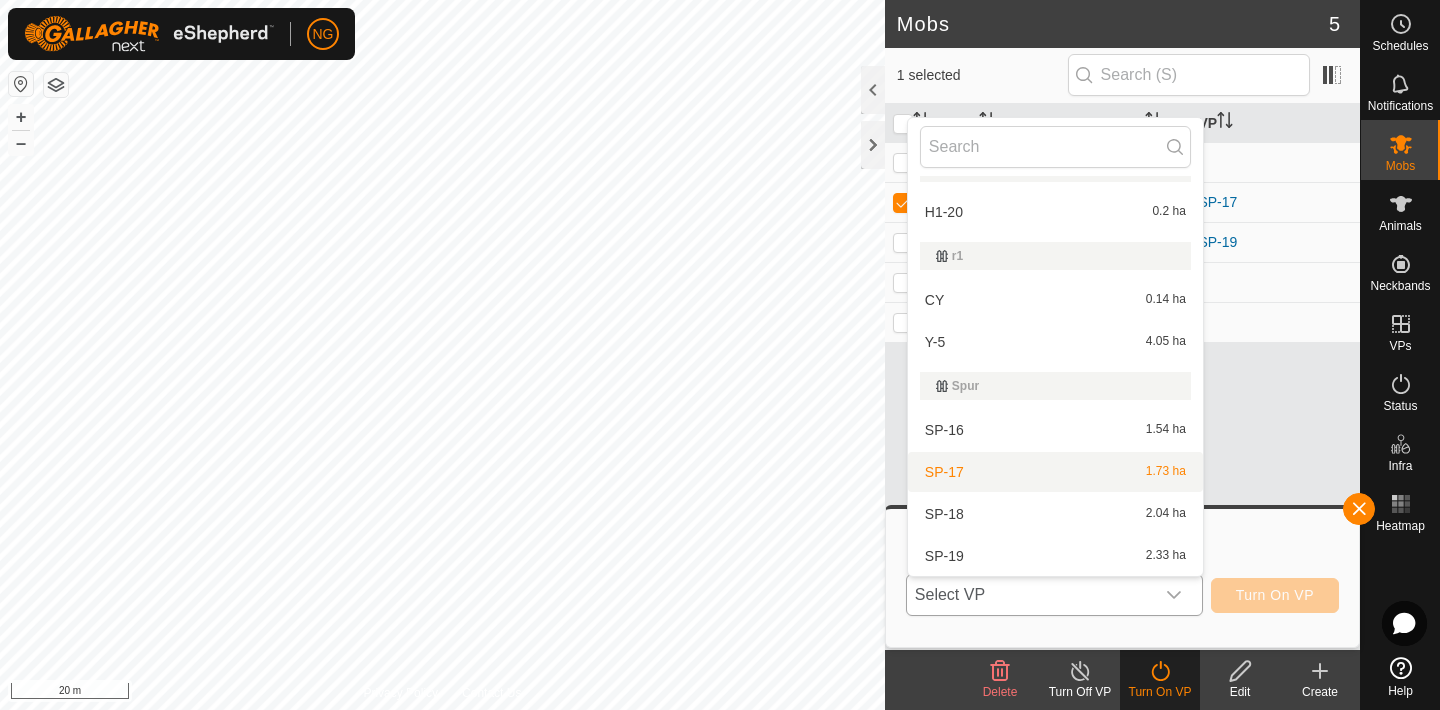 click on "SP-17  1.73 ha" at bounding box center (1055, 472) 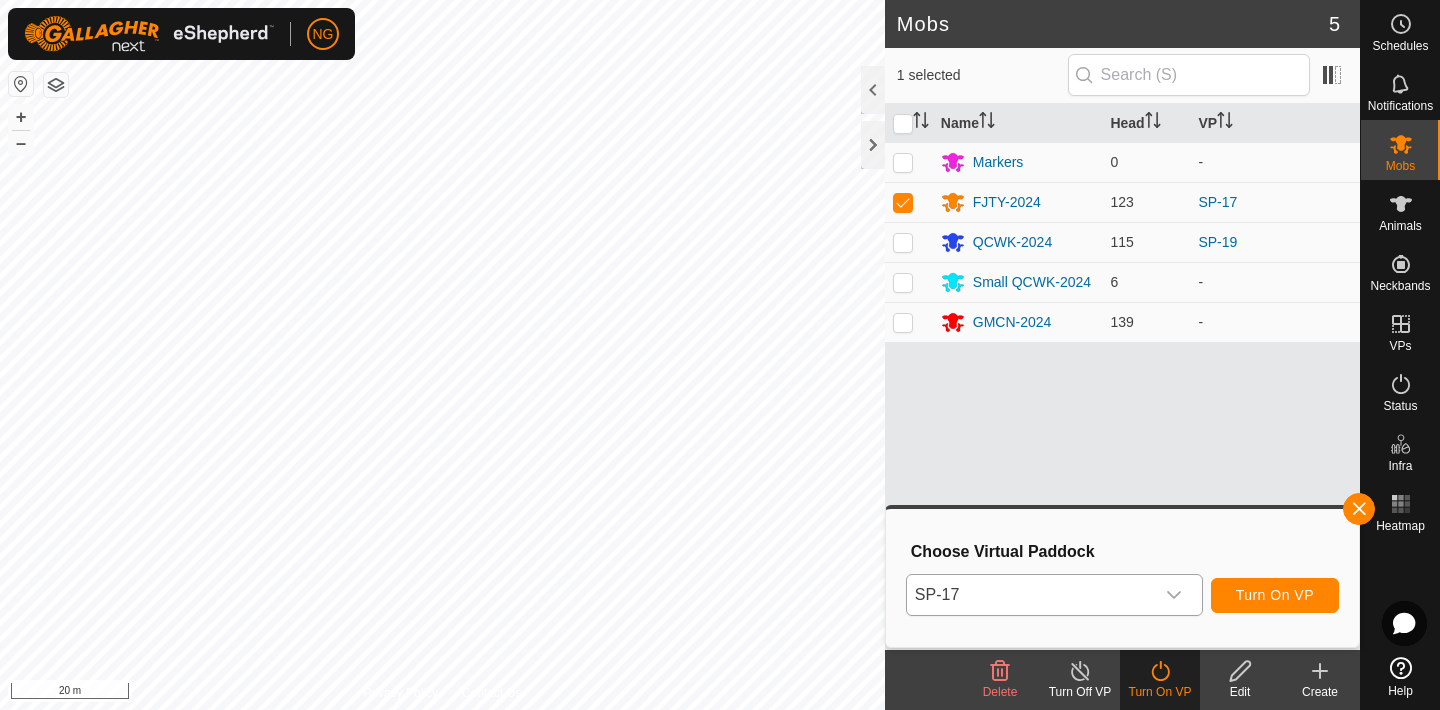 click 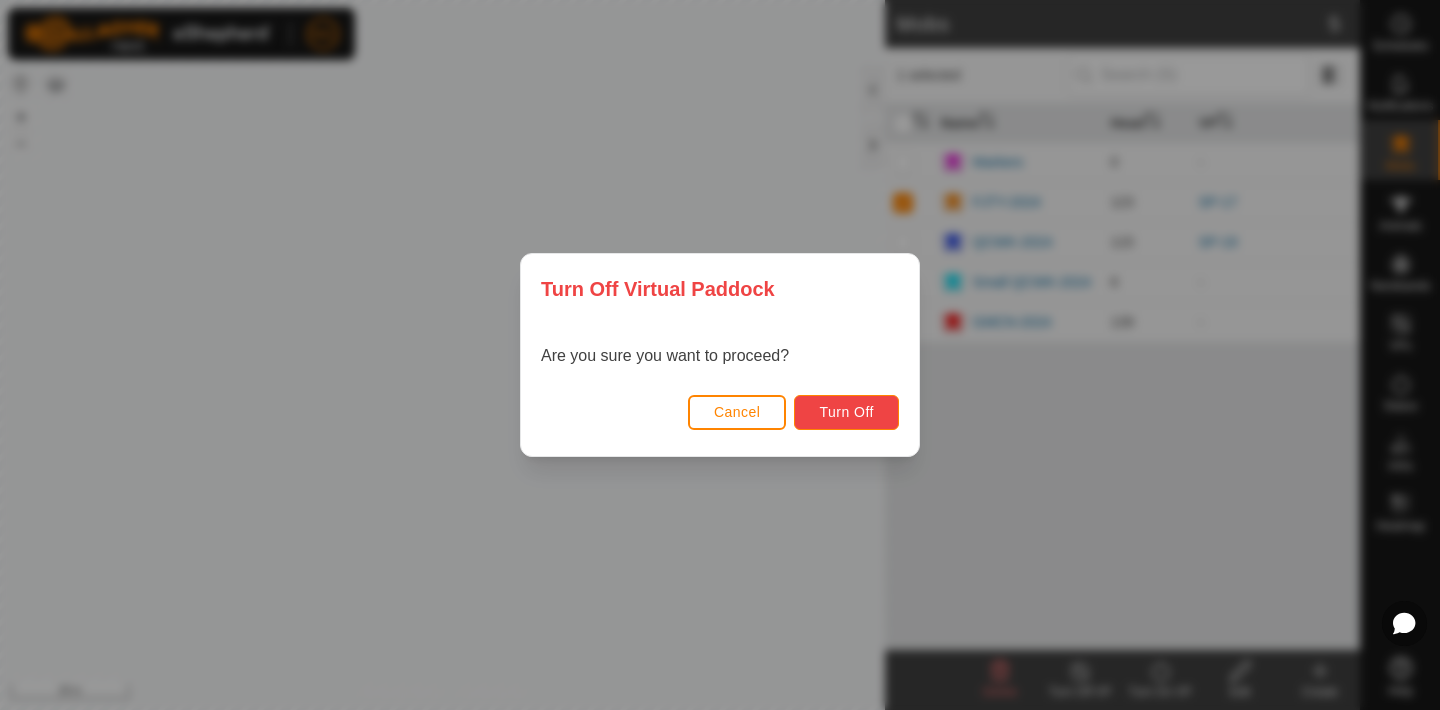 click on "Turn Off" at bounding box center (846, 412) 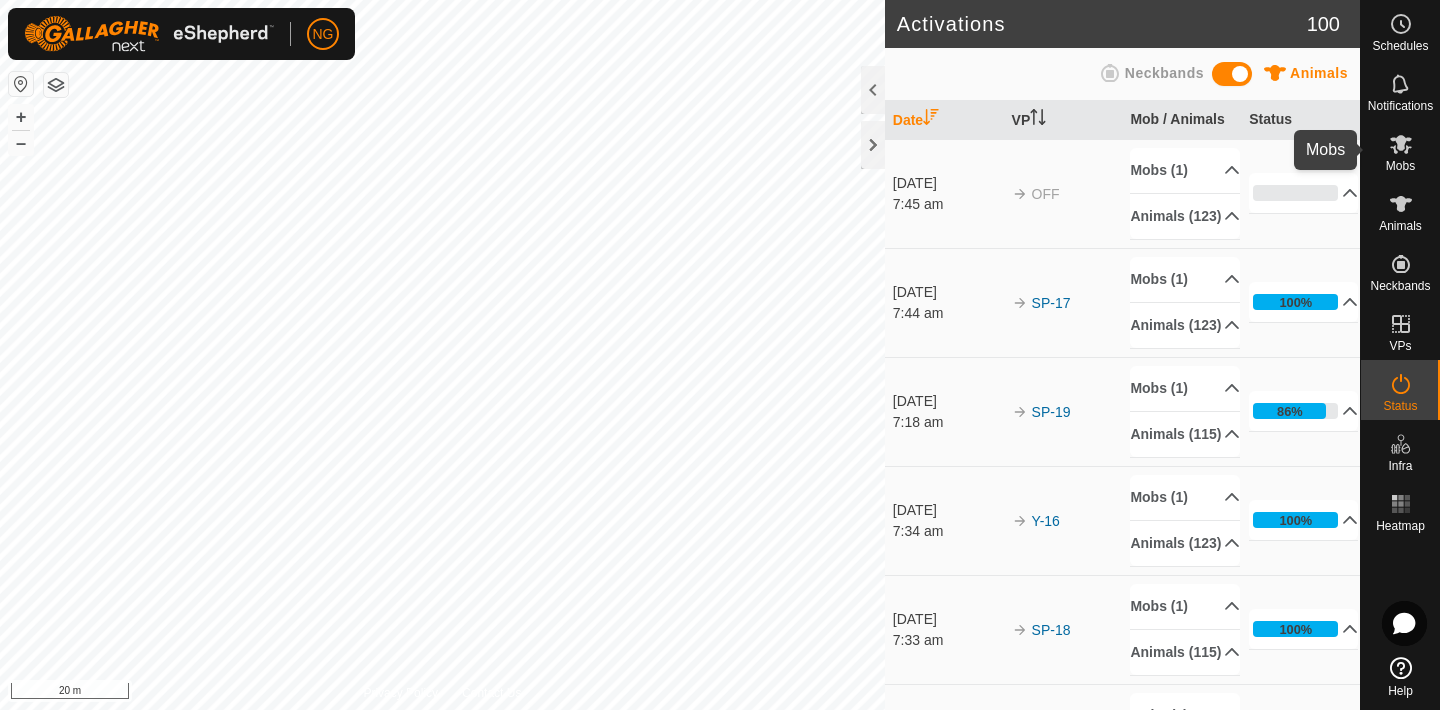click 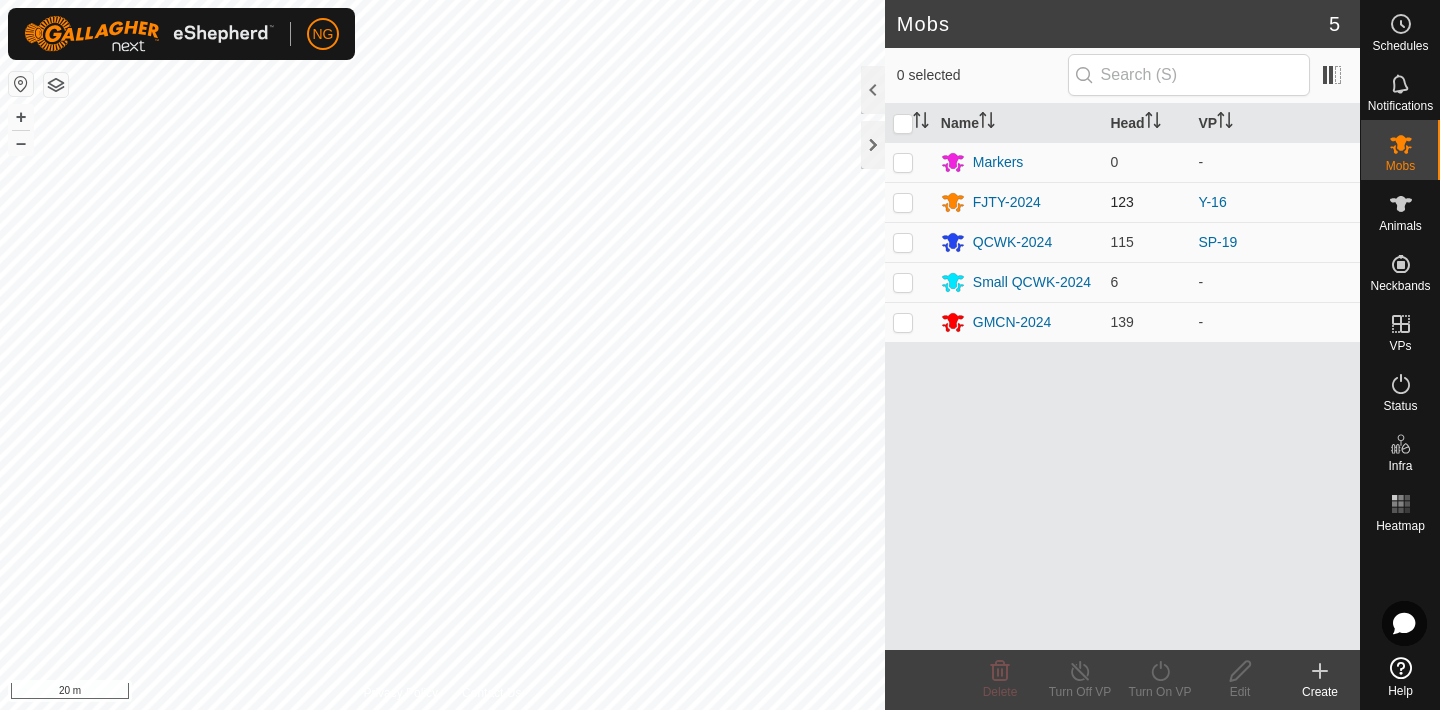 click at bounding box center [903, 202] 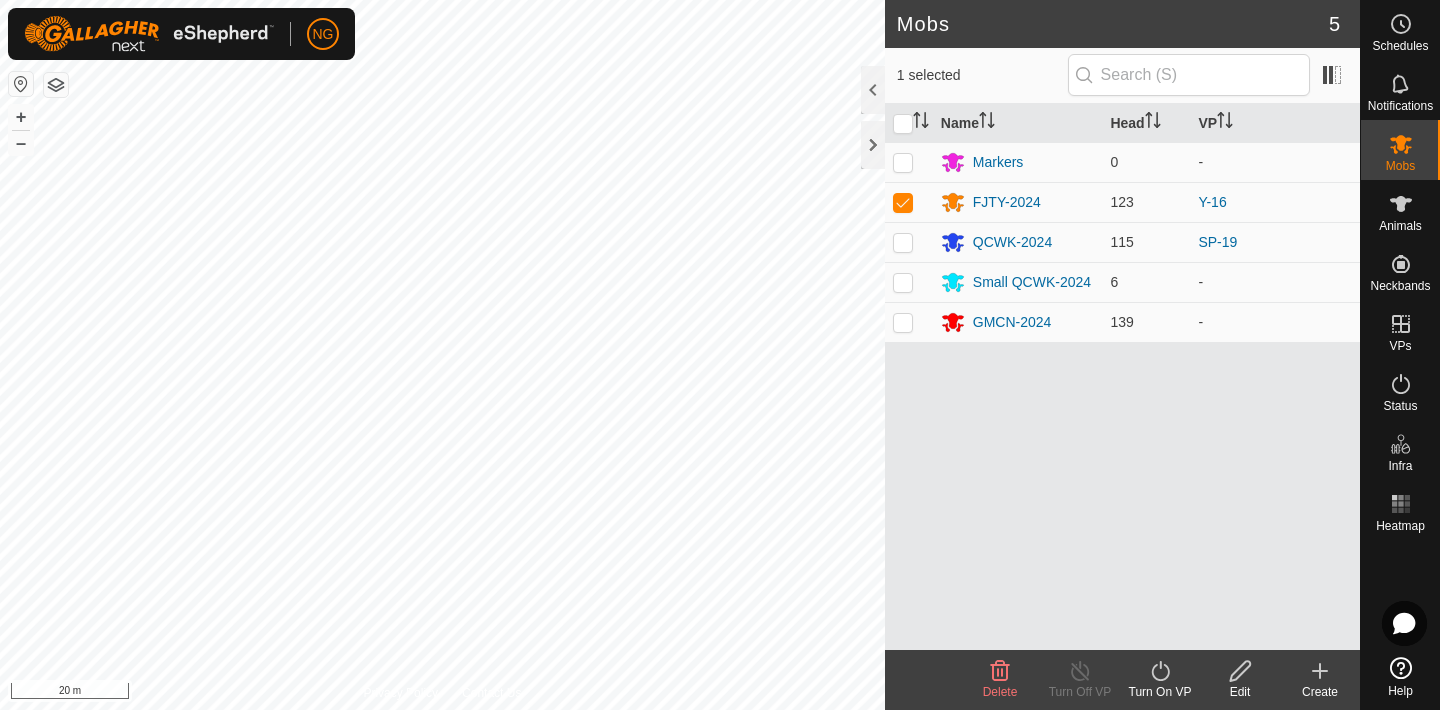 click 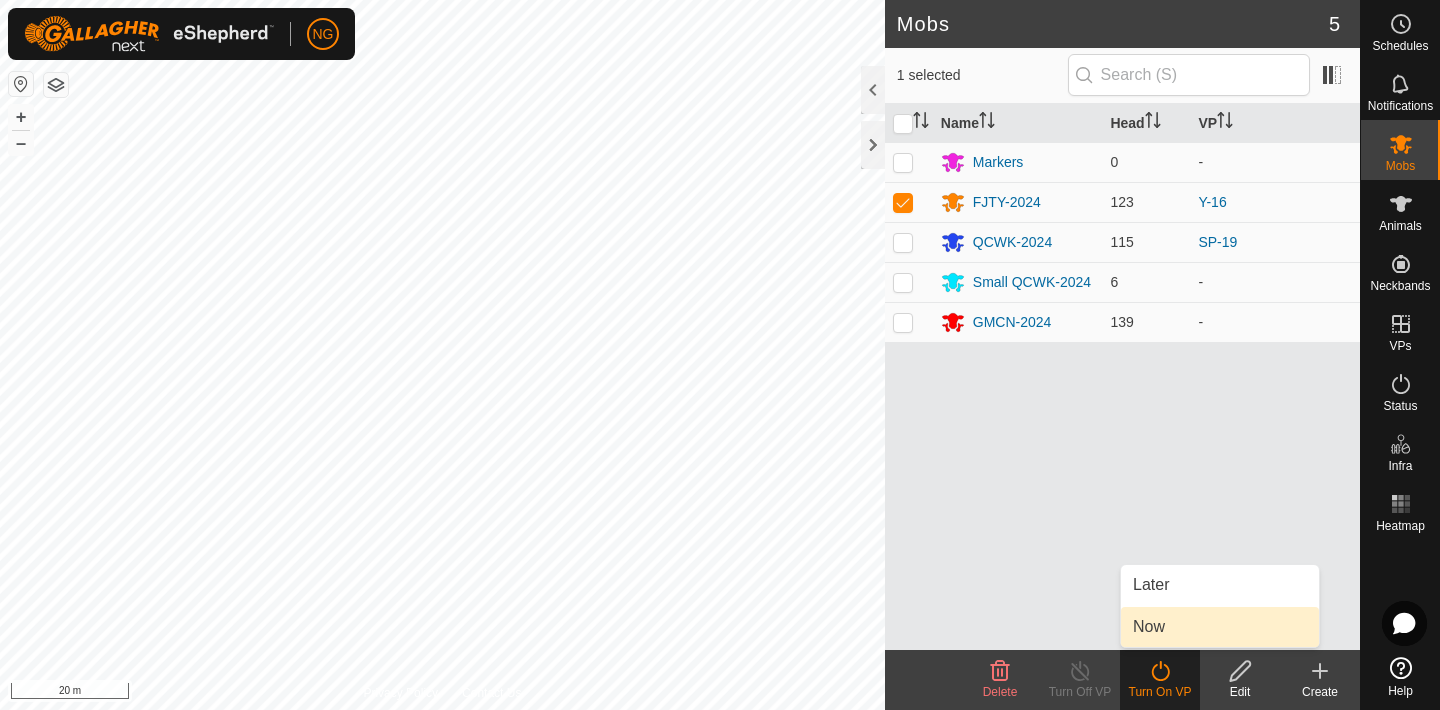 click on "Now" at bounding box center (1220, 627) 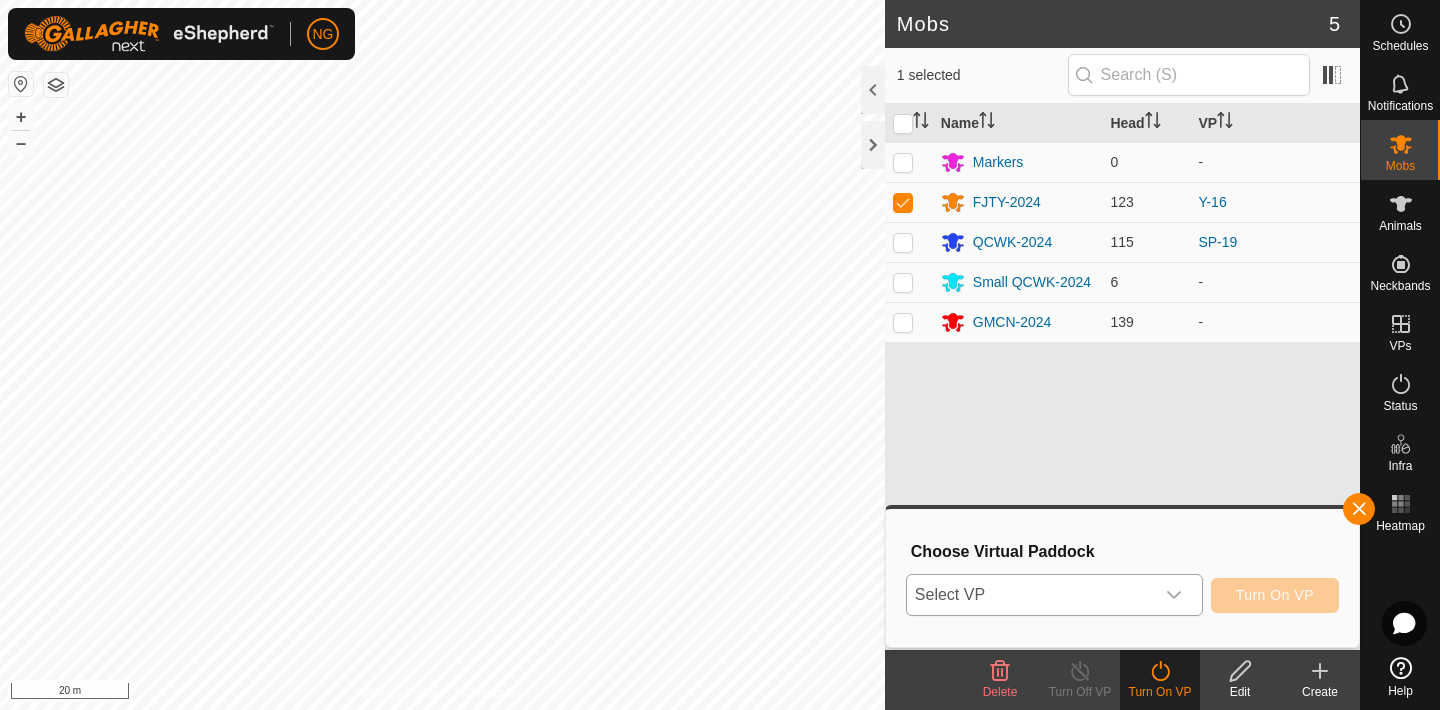 click 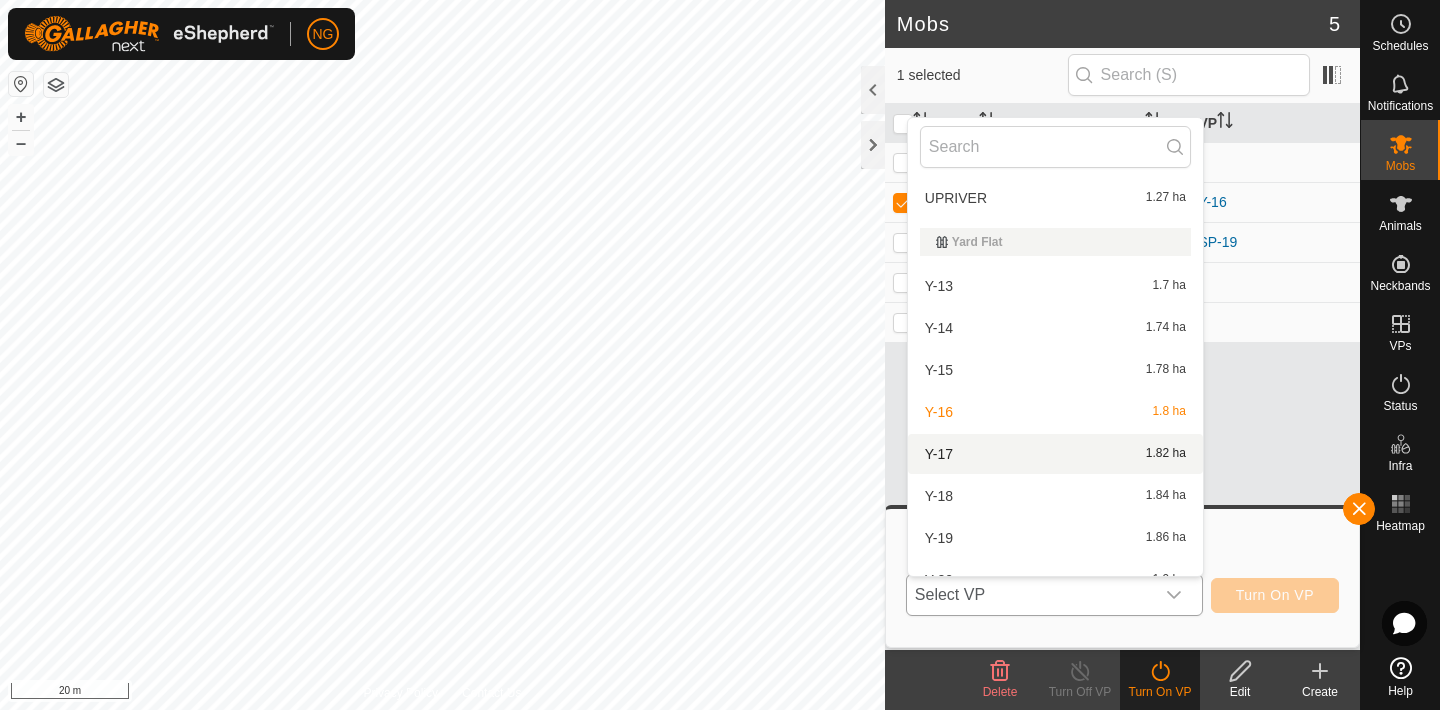 scroll, scrollTop: 584, scrollLeft: 0, axis: vertical 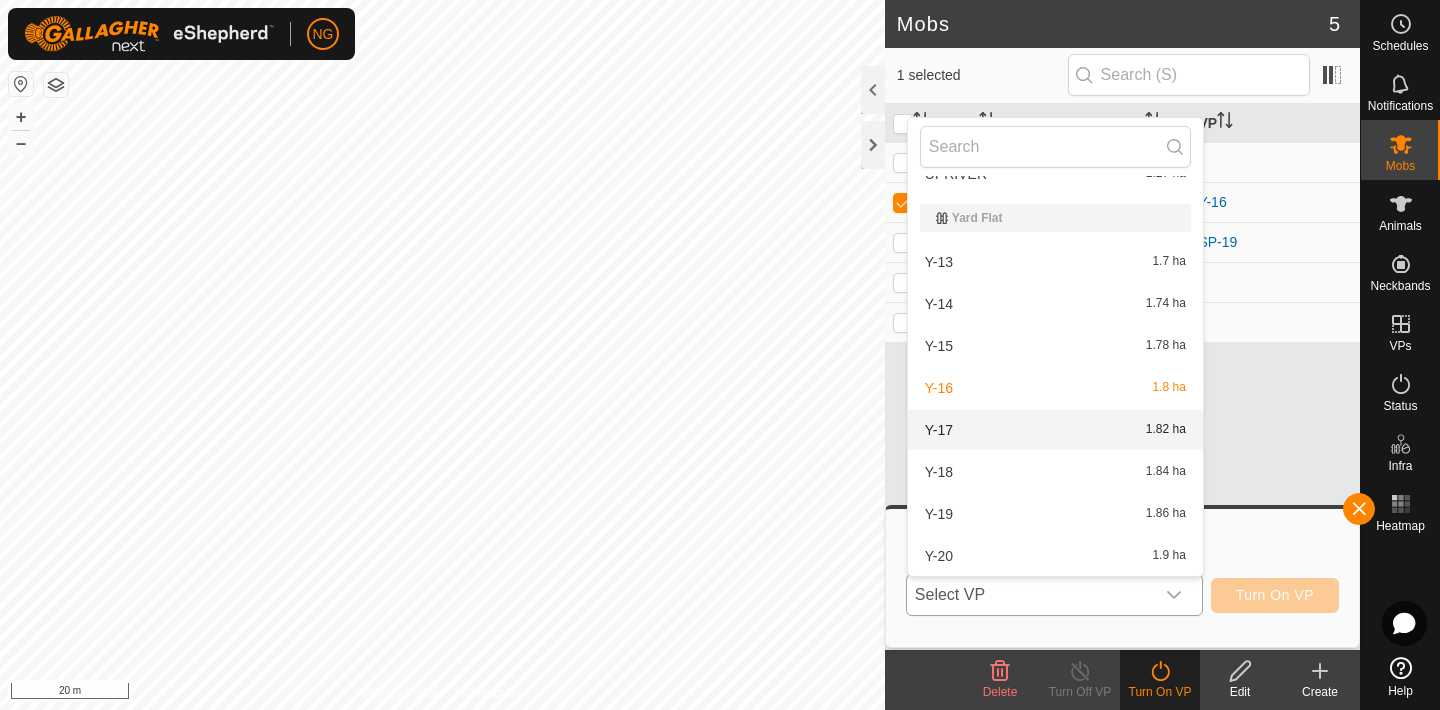 click on "Y-17  1.82 ha" at bounding box center [1055, 430] 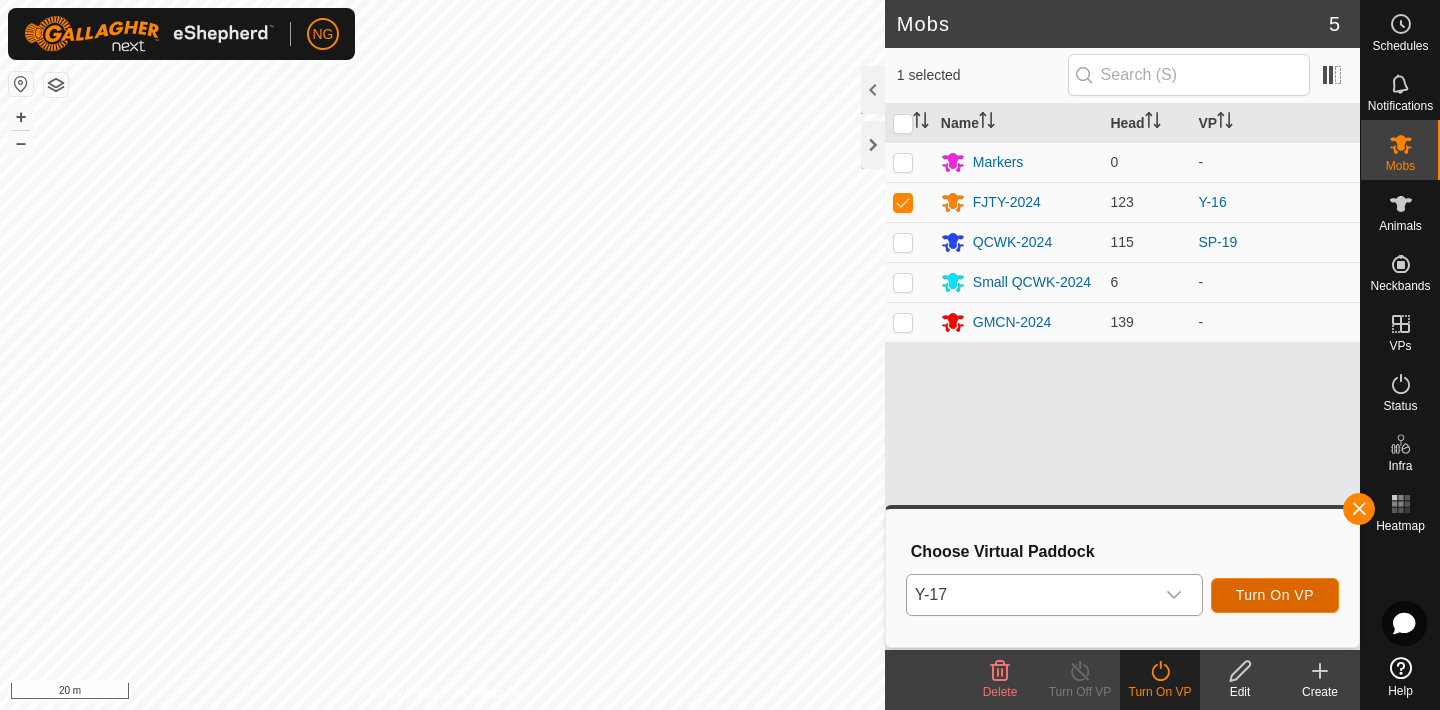 click on "Turn On VP" at bounding box center (1275, 595) 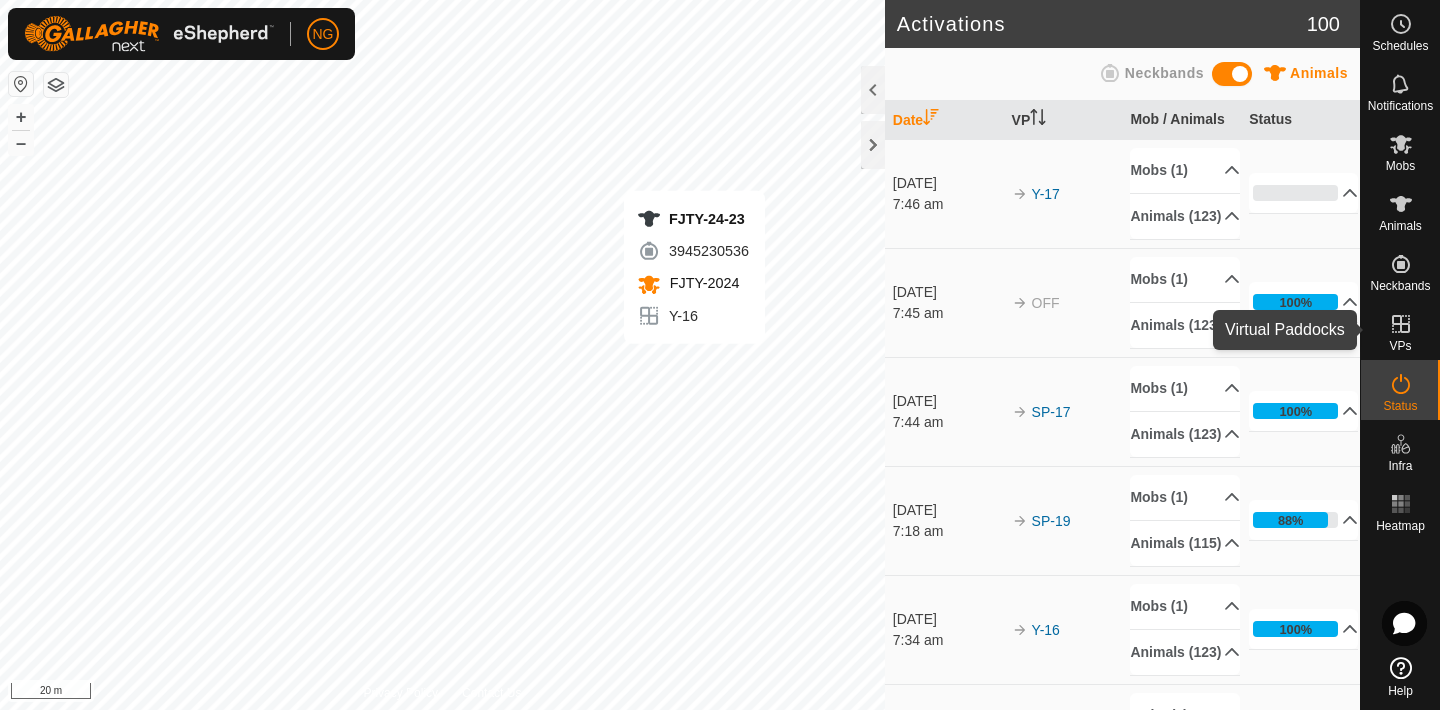 click 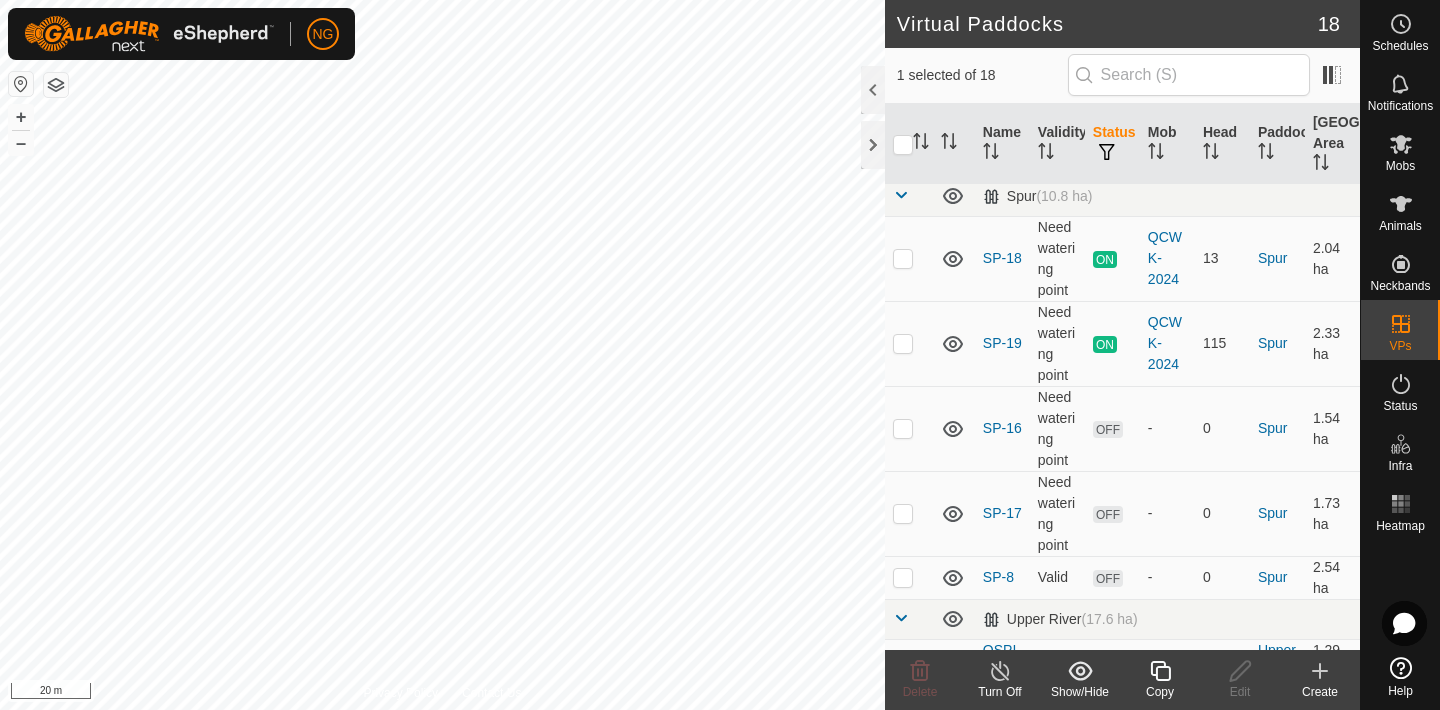 scroll, scrollTop: 296, scrollLeft: 0, axis: vertical 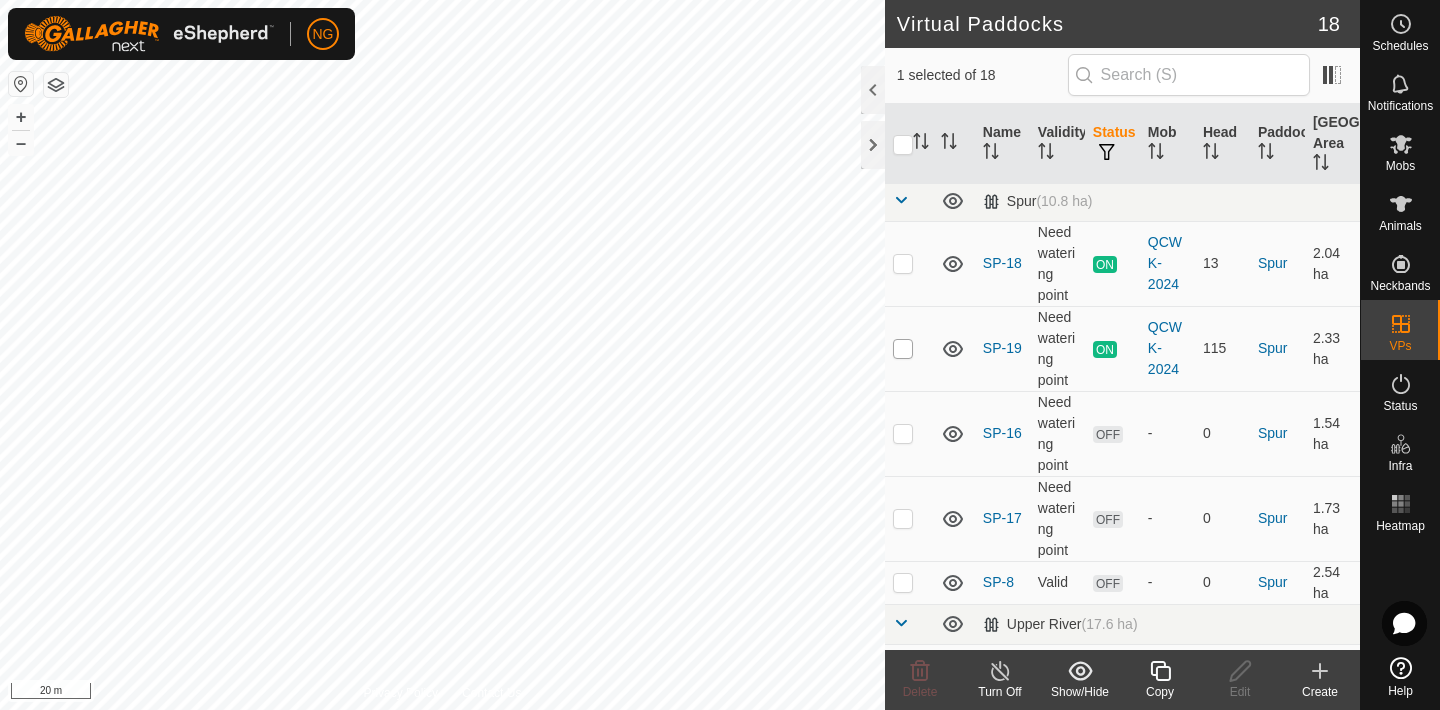 click at bounding box center (903, 349) 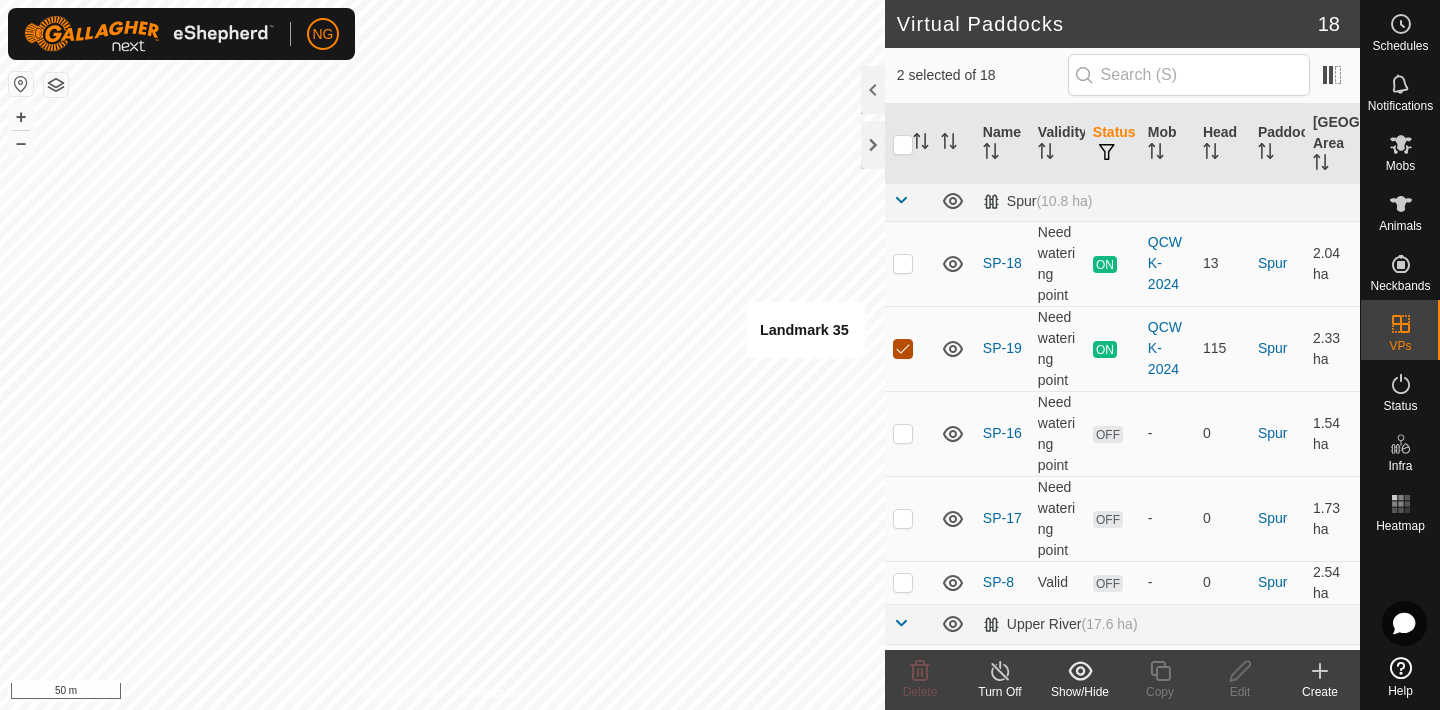 click at bounding box center (903, 349) 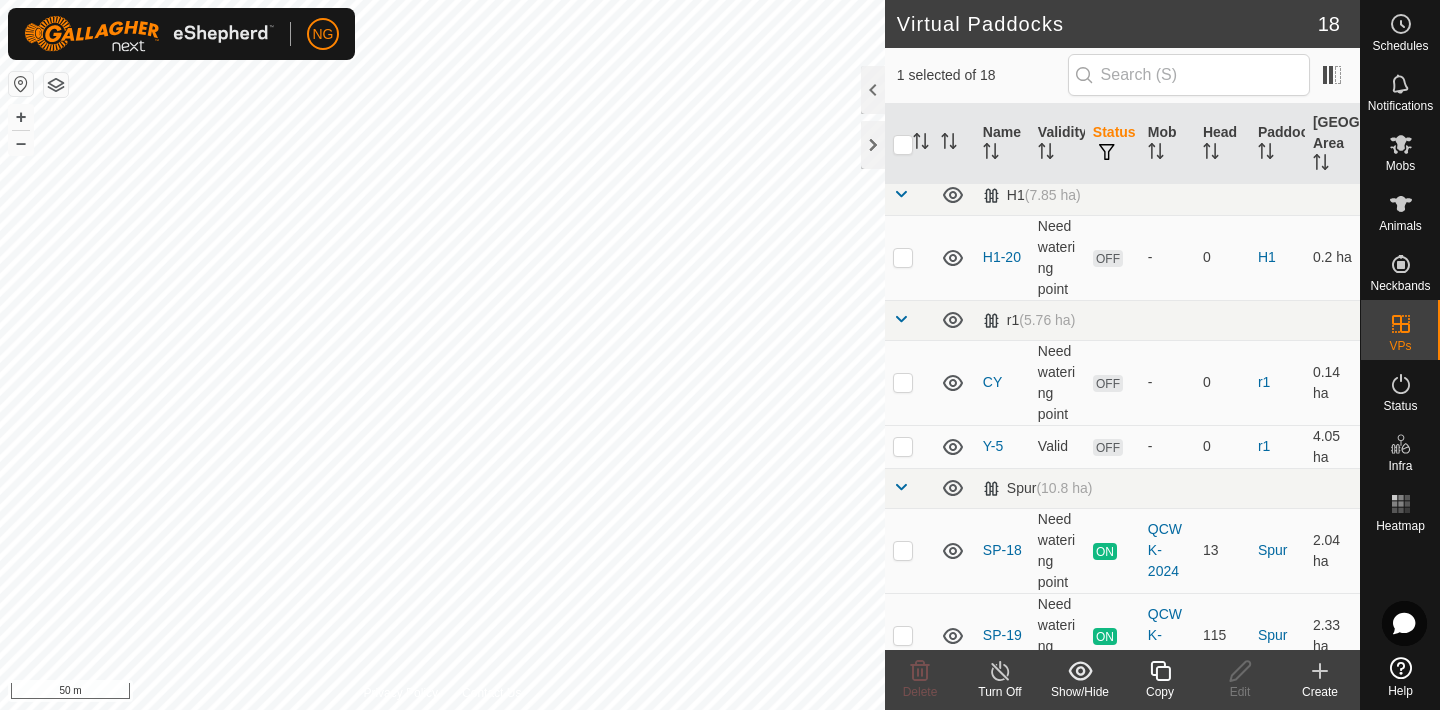 scroll, scrollTop: 0, scrollLeft: 0, axis: both 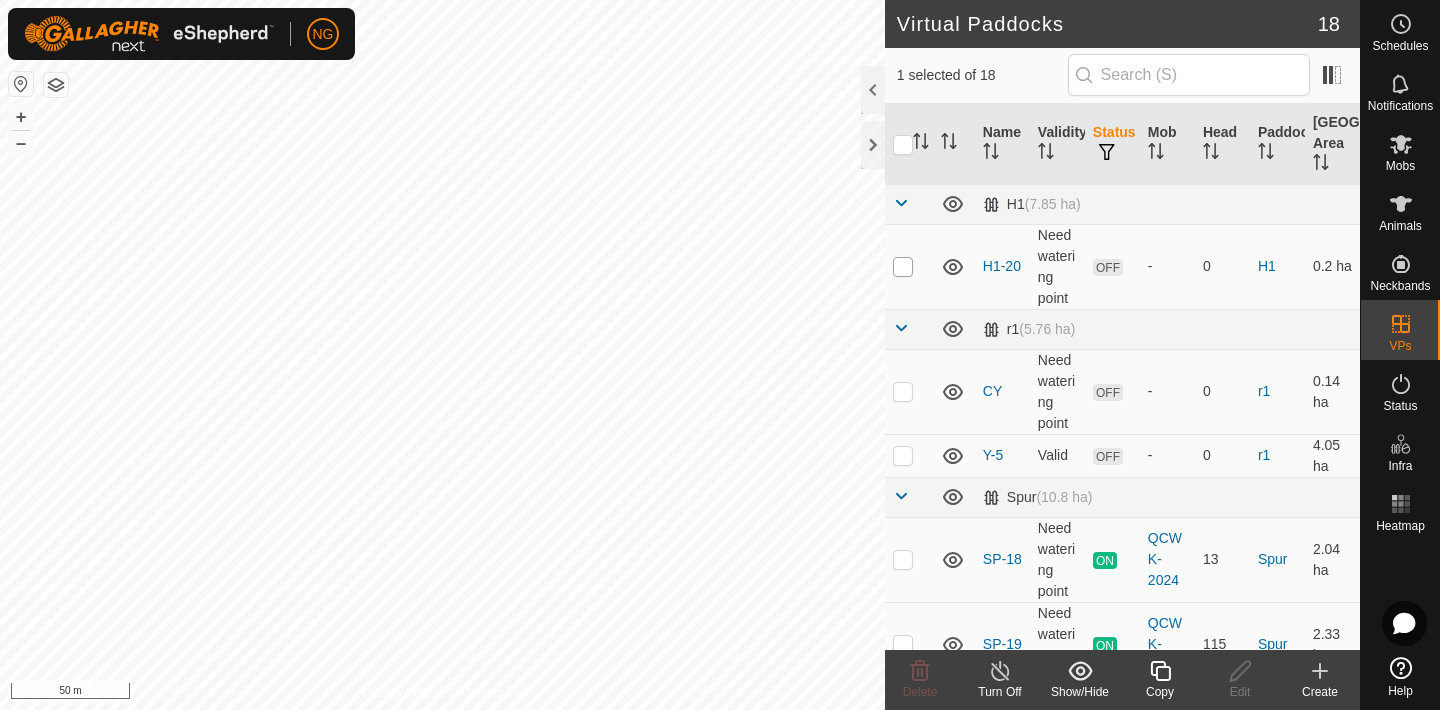 click at bounding box center [903, 267] 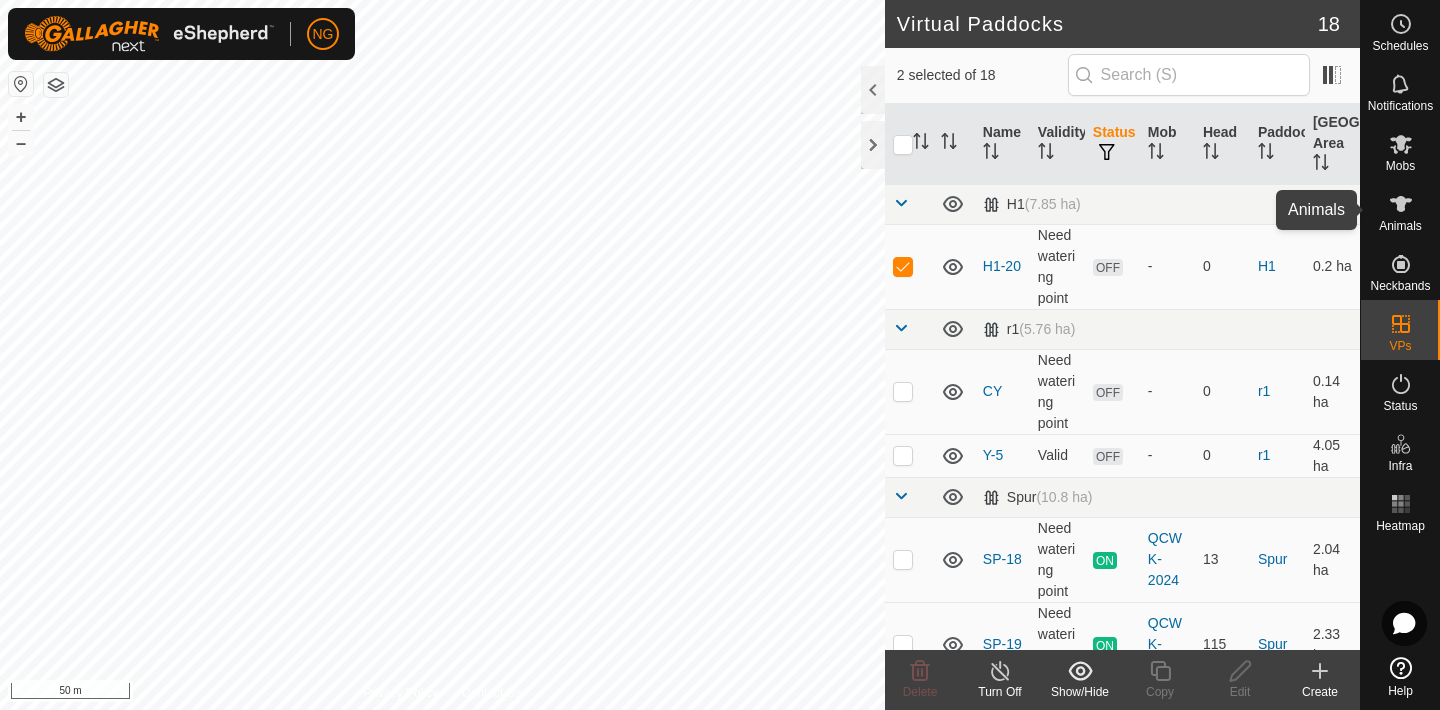 click 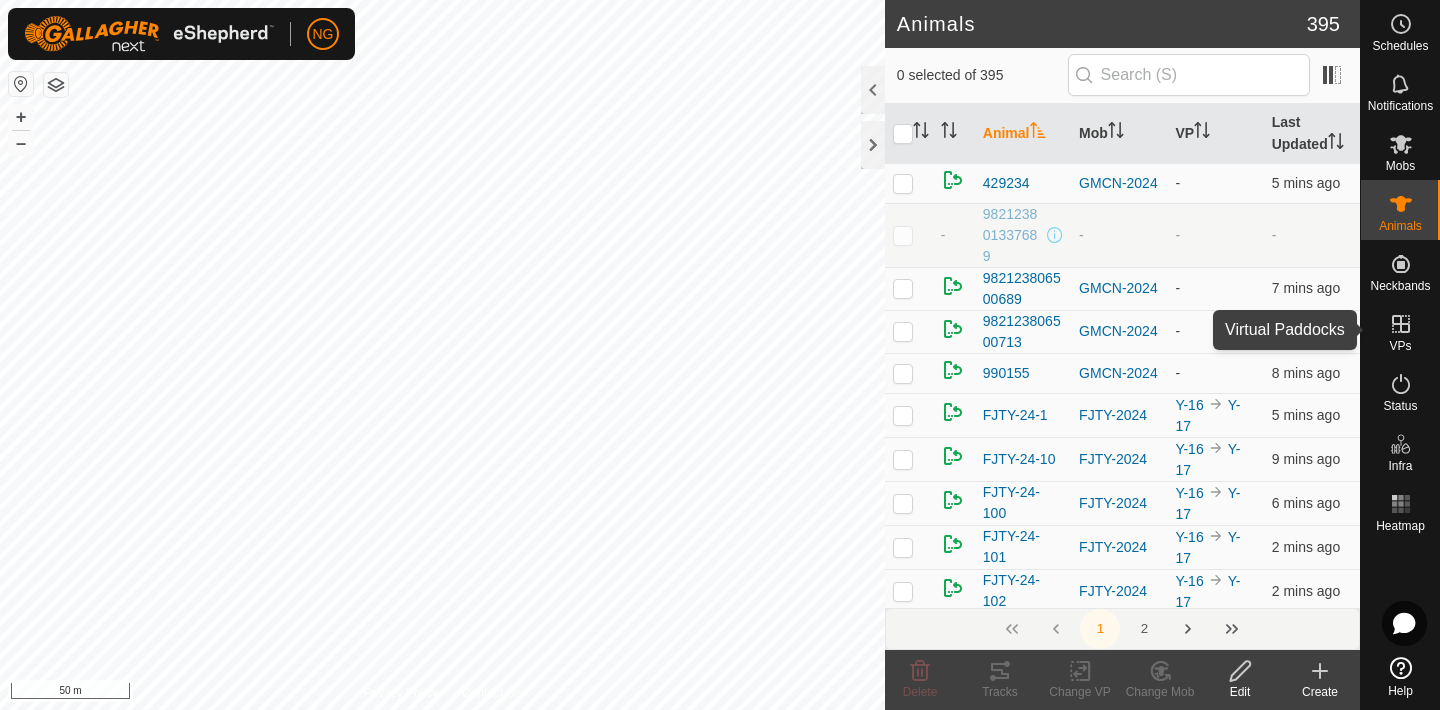 click 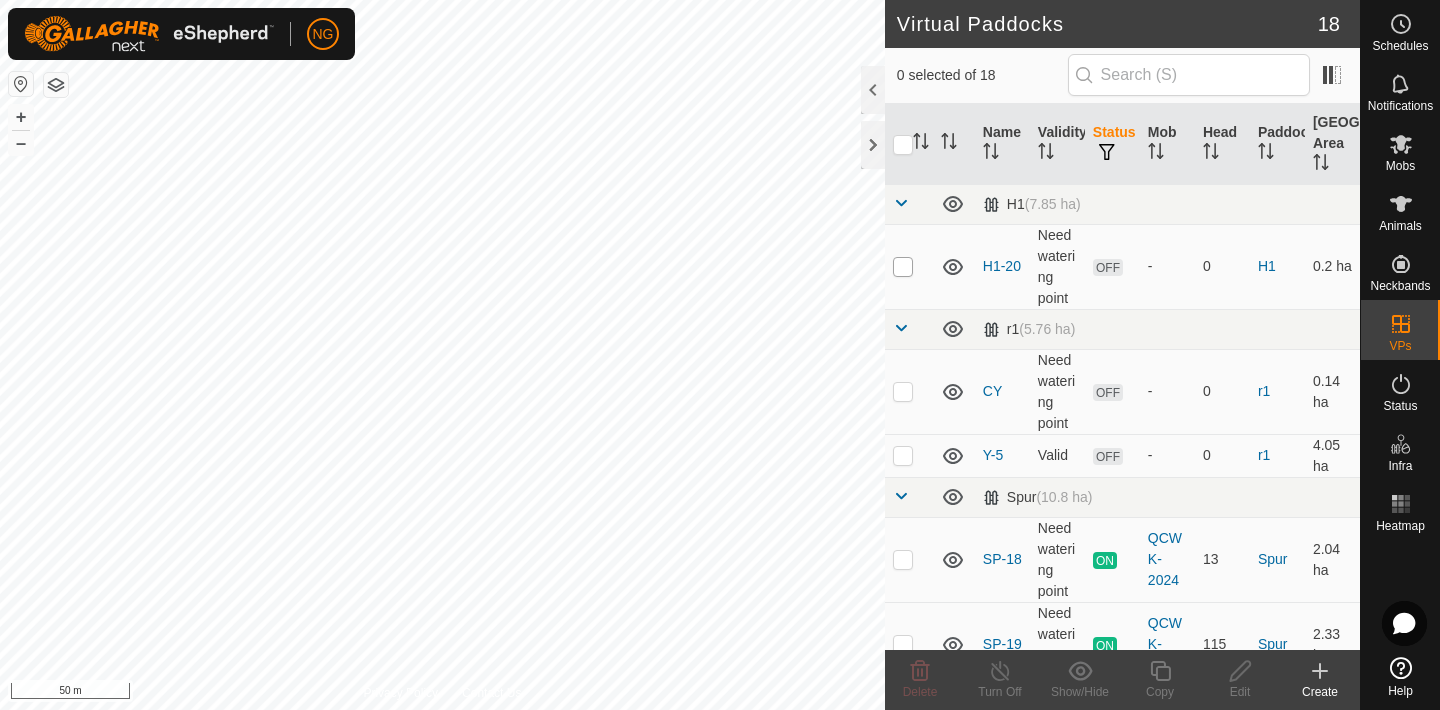 click at bounding box center [903, 267] 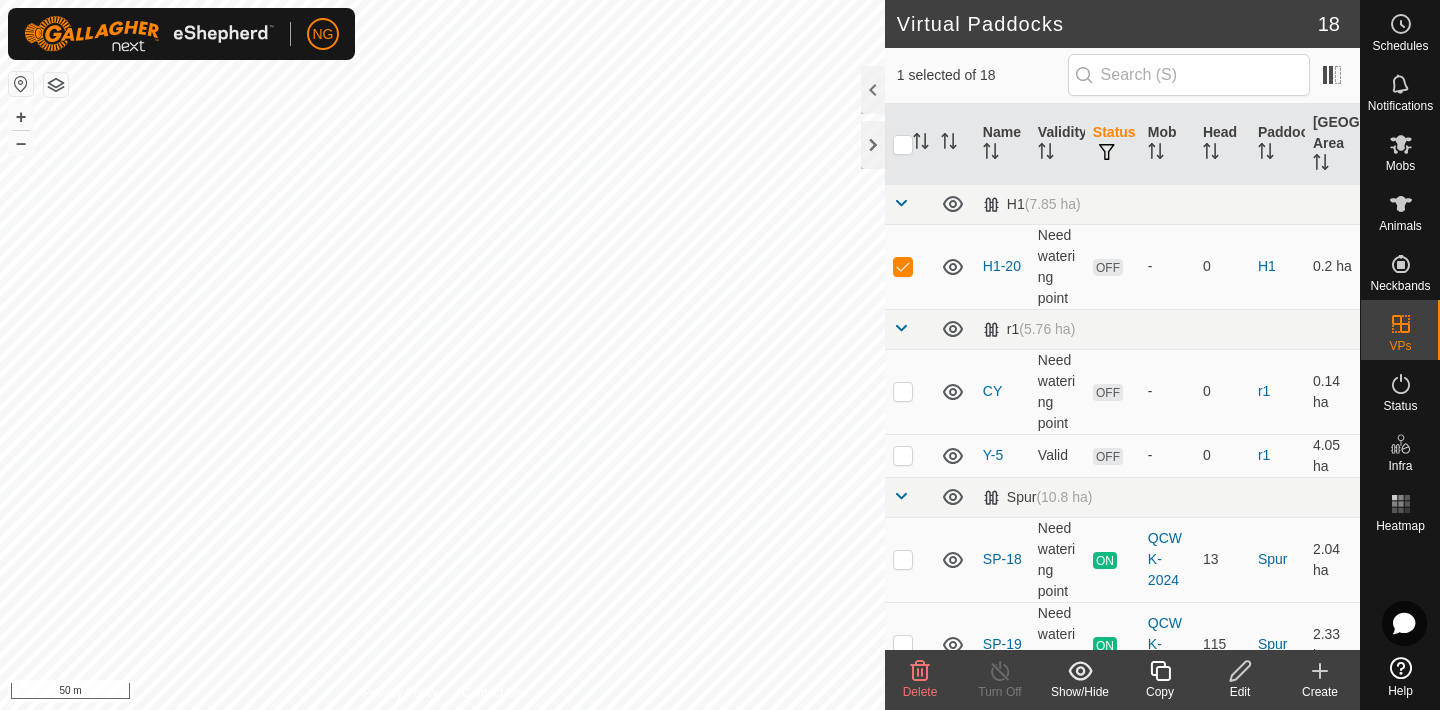 click 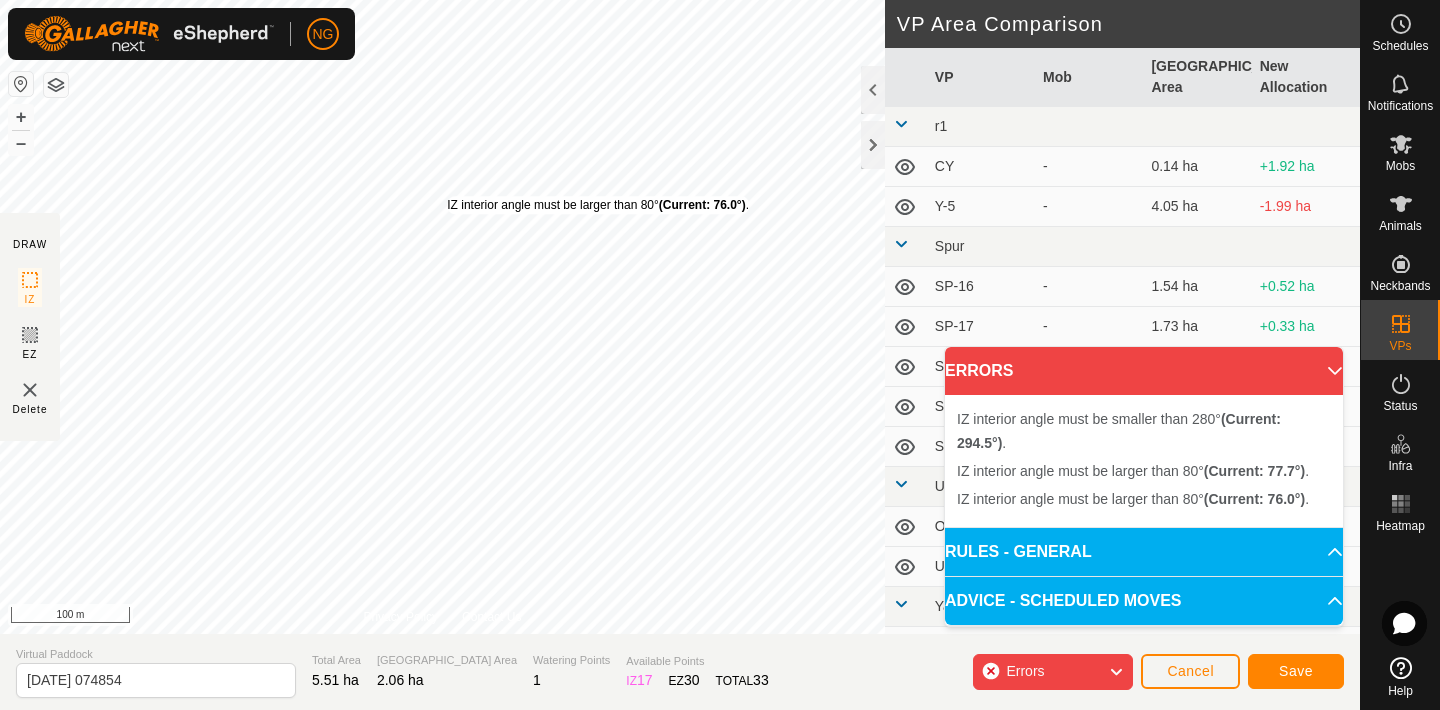 click on "IZ interior angle must be larger than 80°  (Current: 76.0°) . + – ⇧ i 100 m" at bounding box center [442, 317] 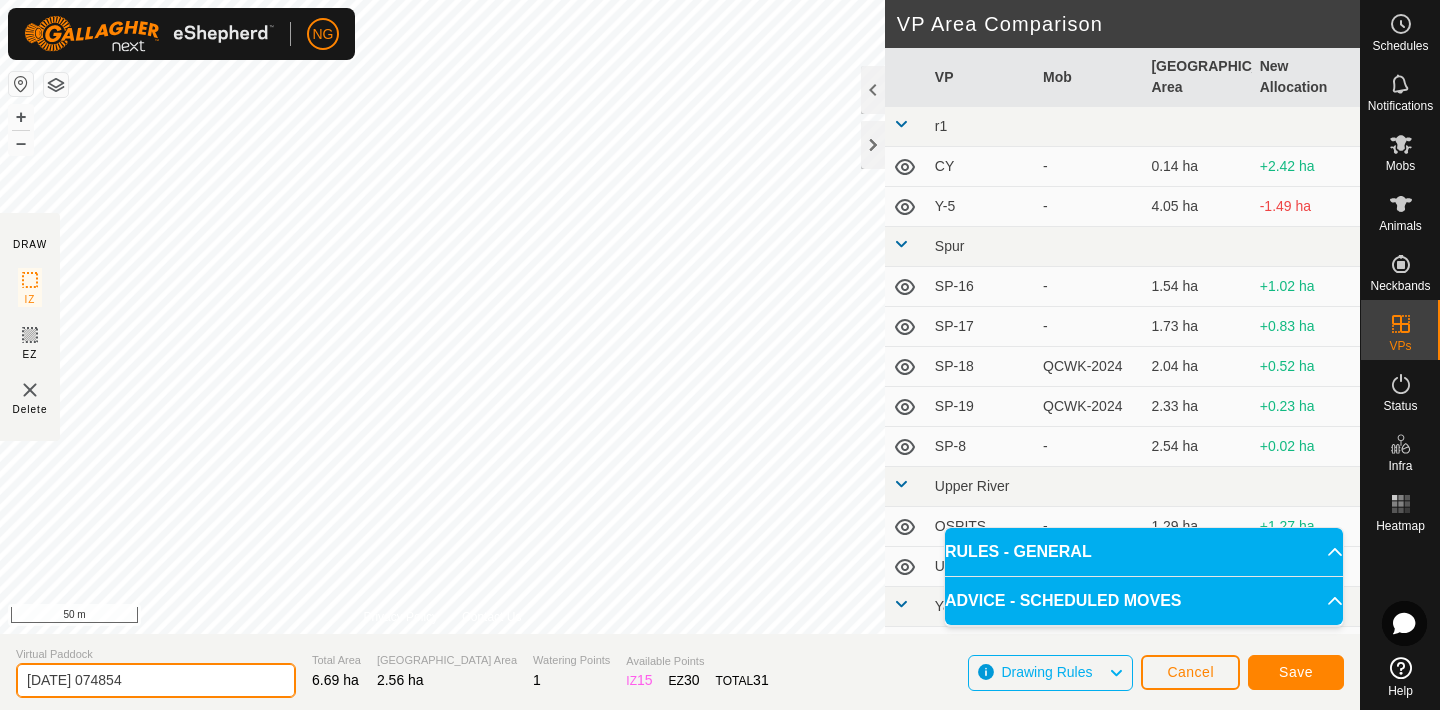 click on "[DATE] 074854" 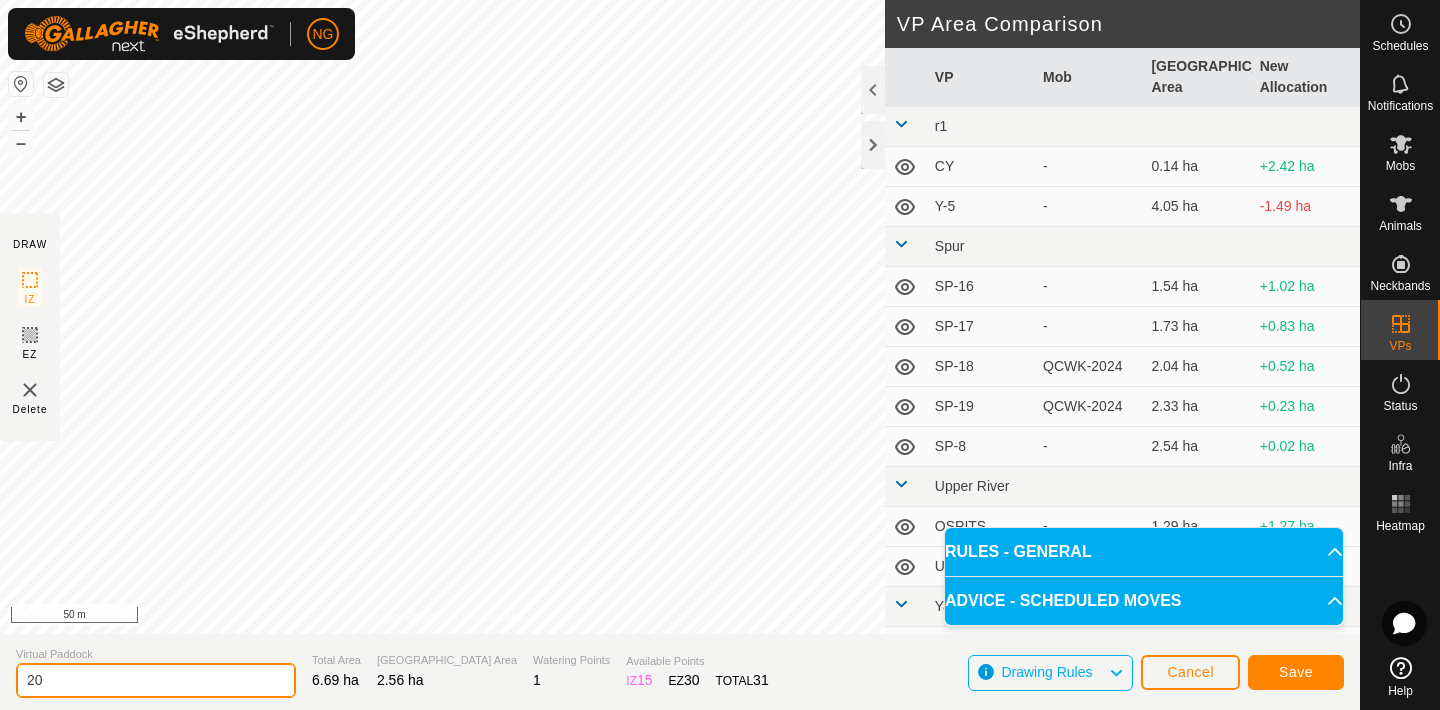 type on "2" 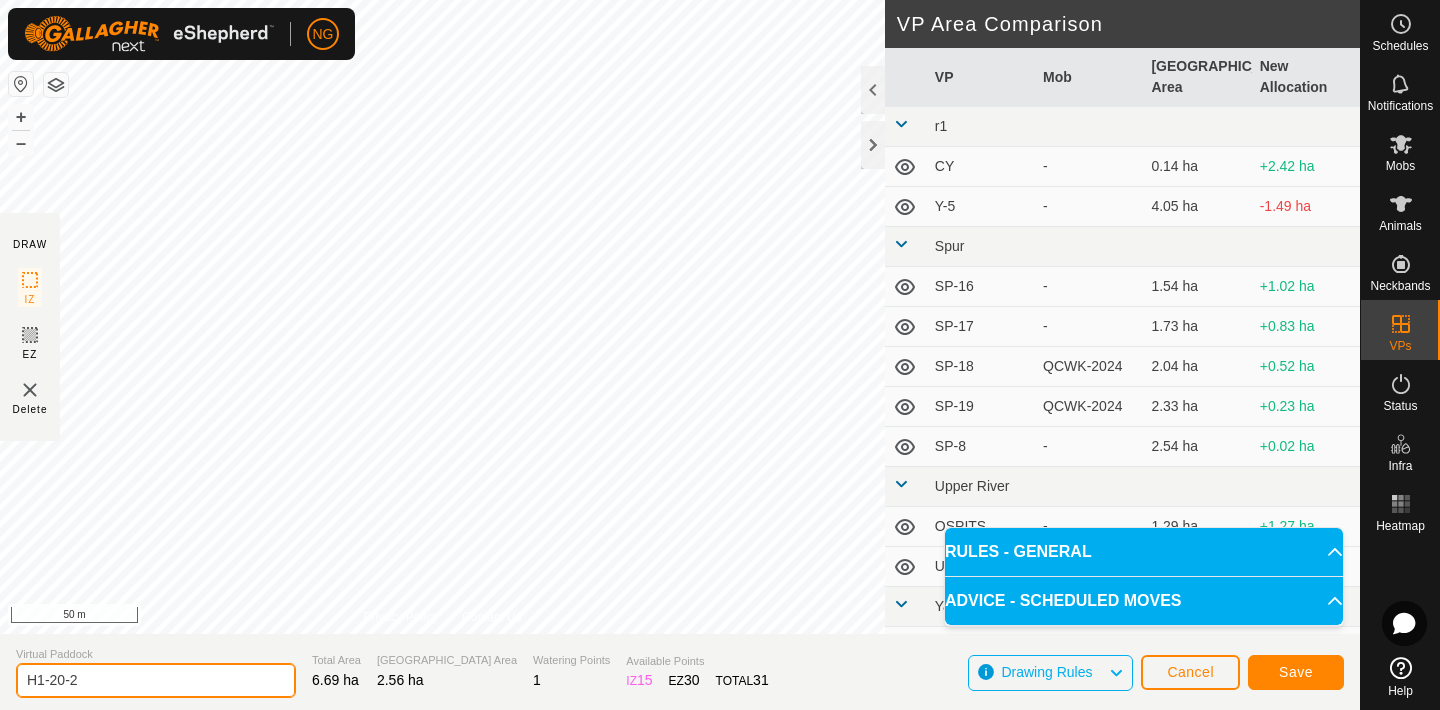 type on "H1-20-2" 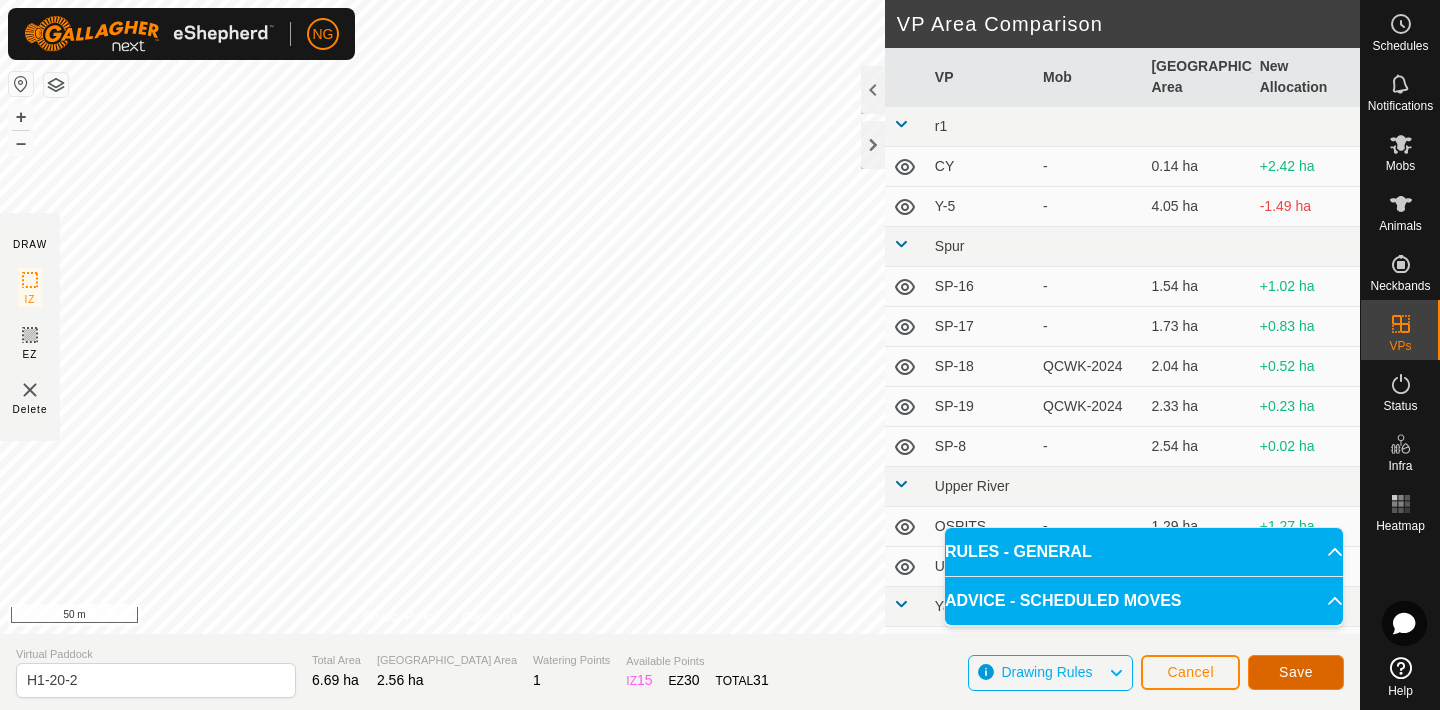 click on "Save" 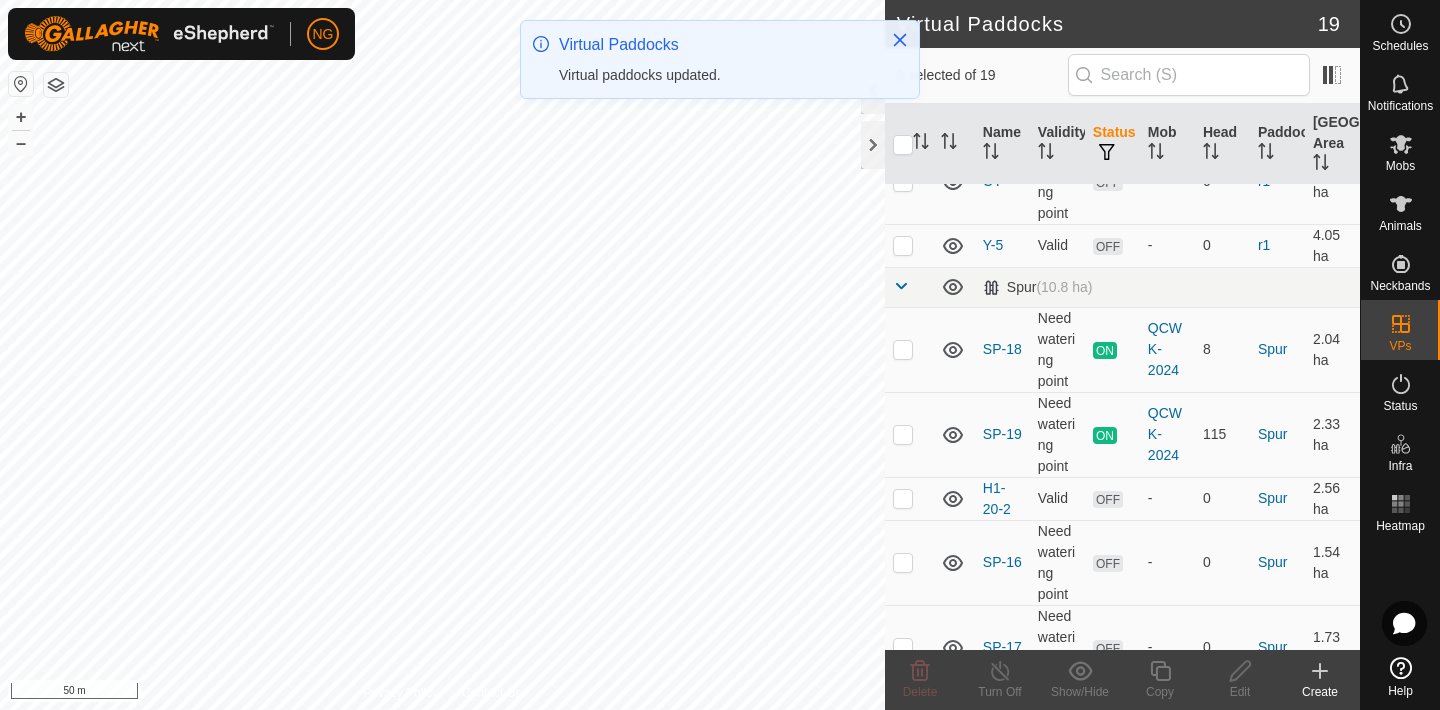 scroll, scrollTop: 213, scrollLeft: 0, axis: vertical 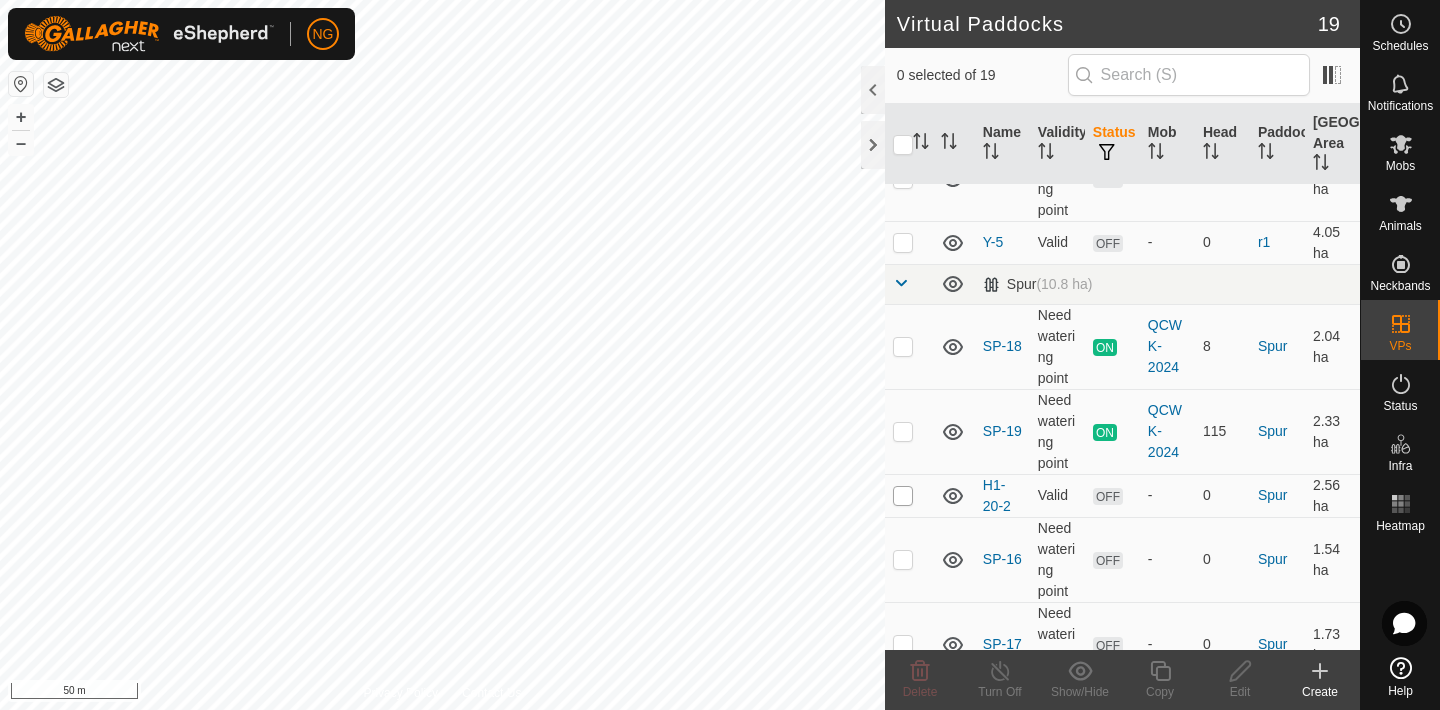 click at bounding box center [903, 496] 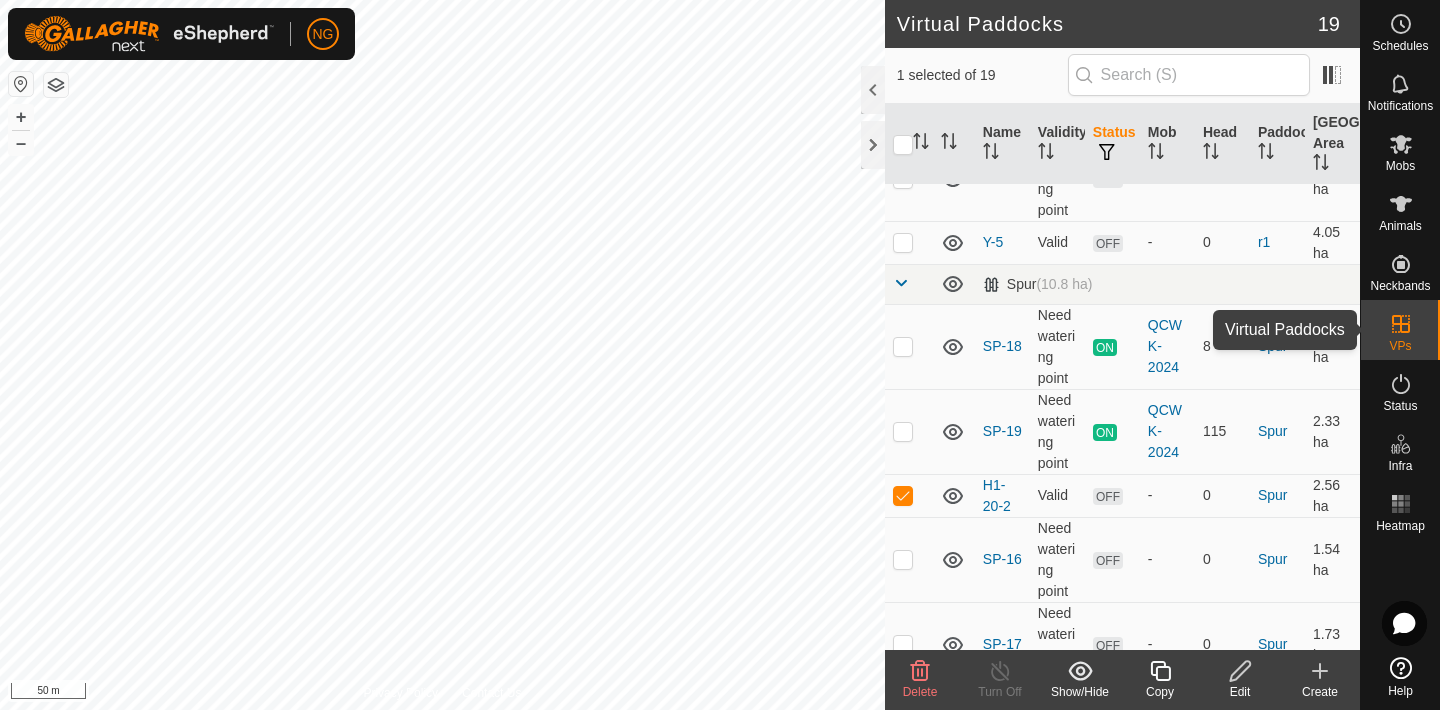 click 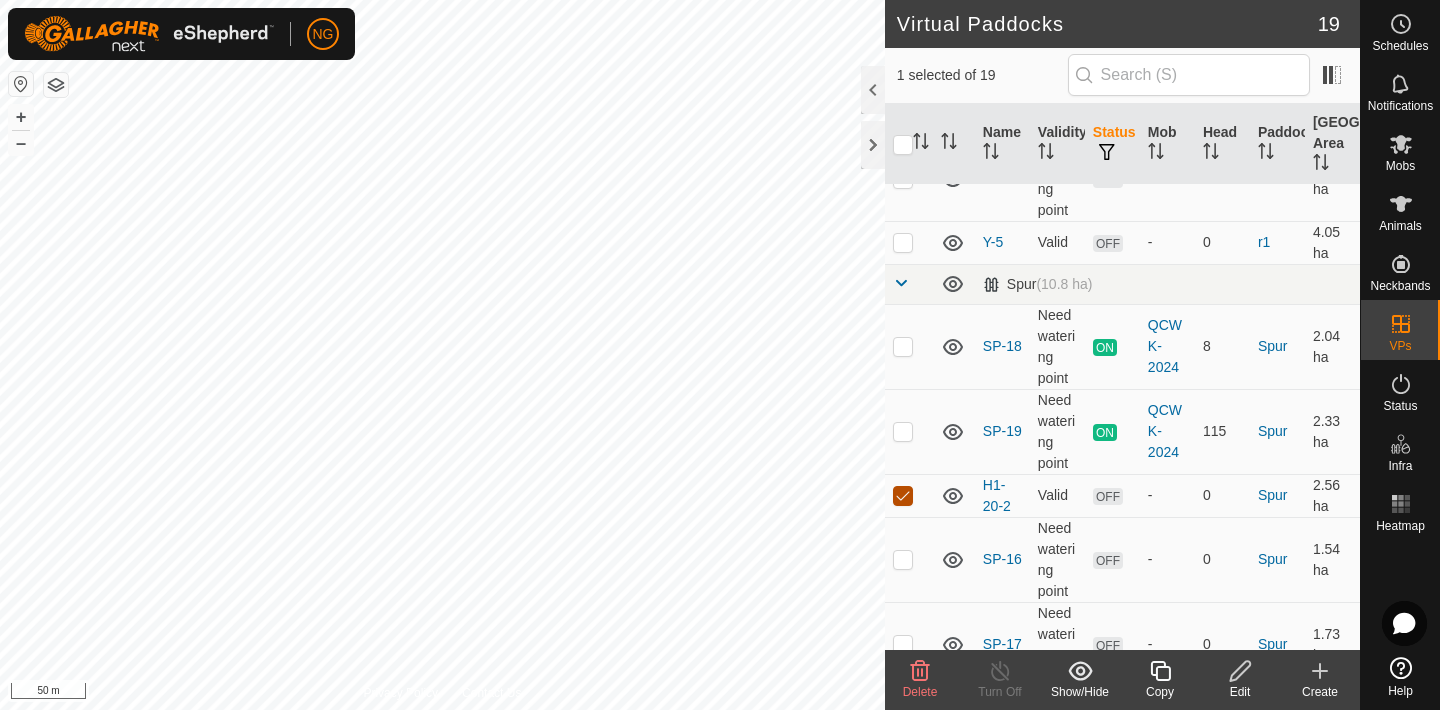 click at bounding box center [903, 496] 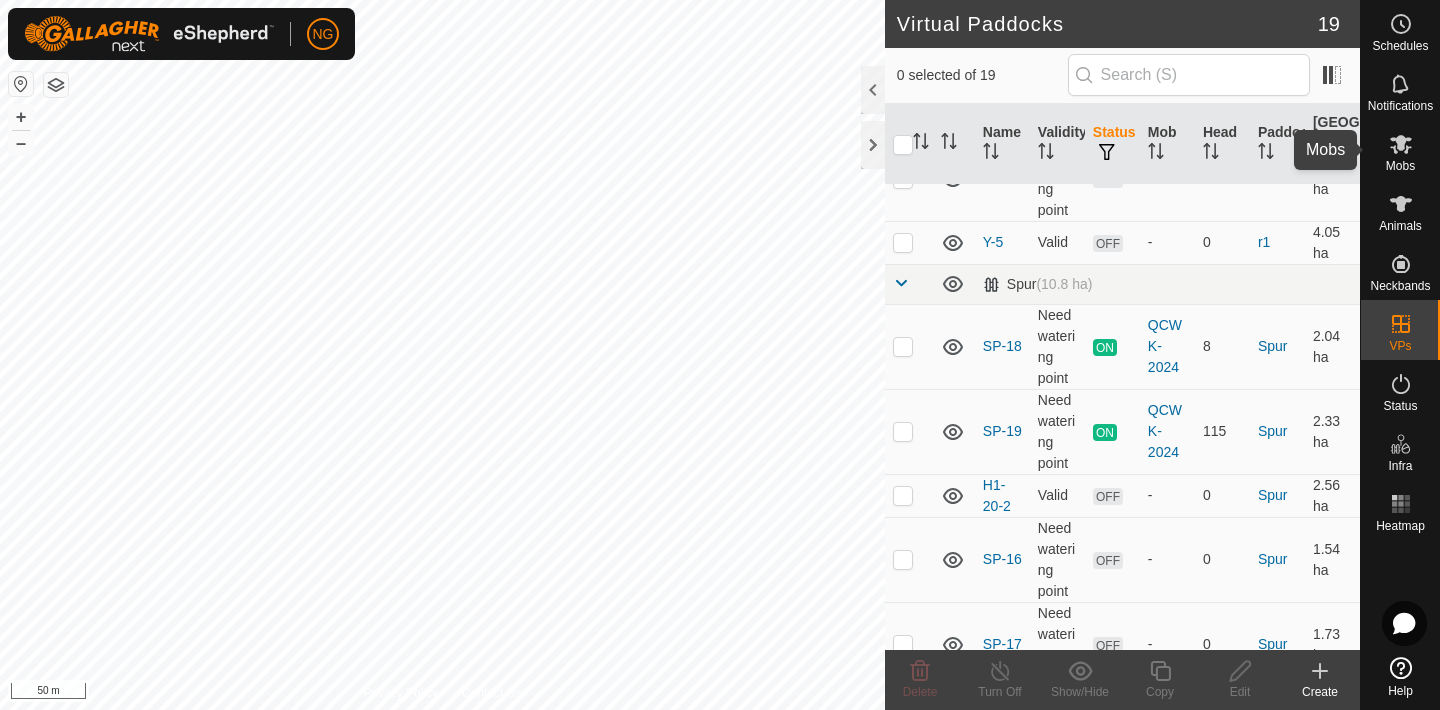 click 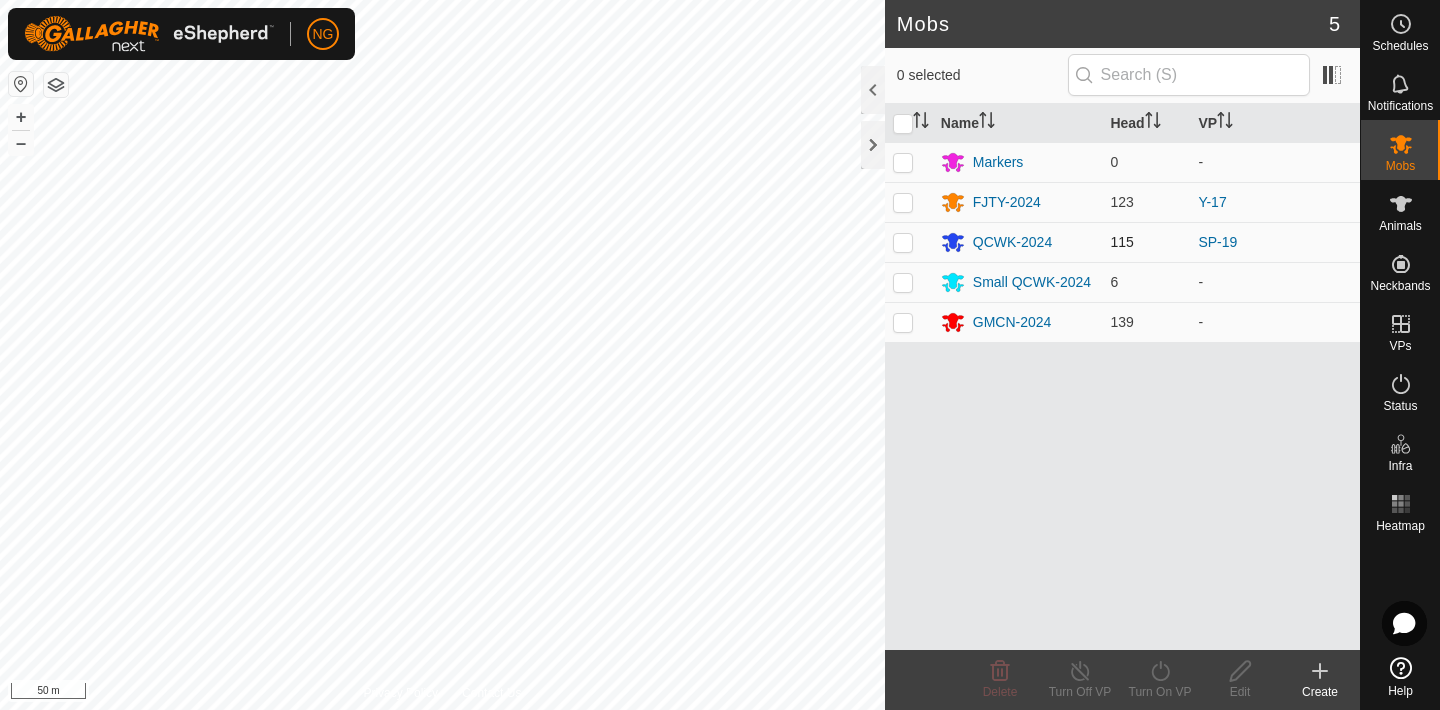 click at bounding box center [903, 242] 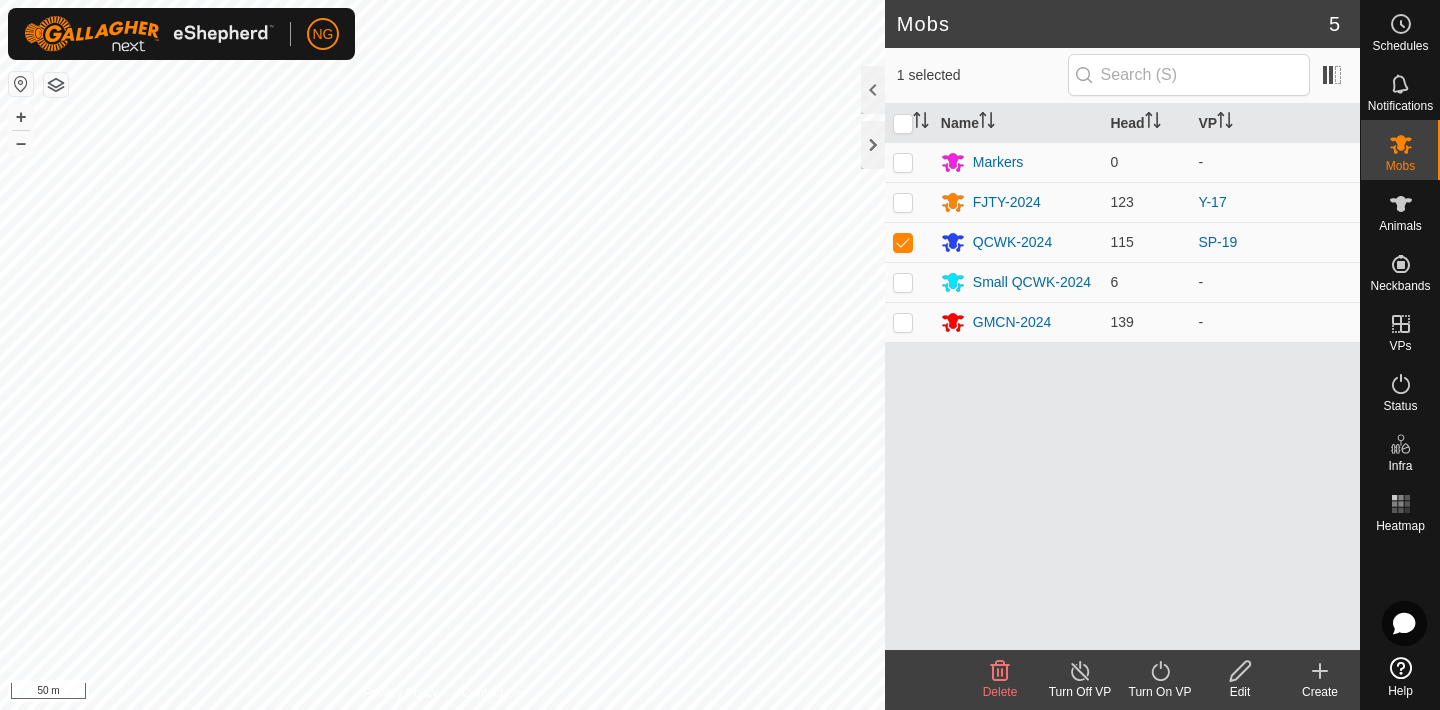 click 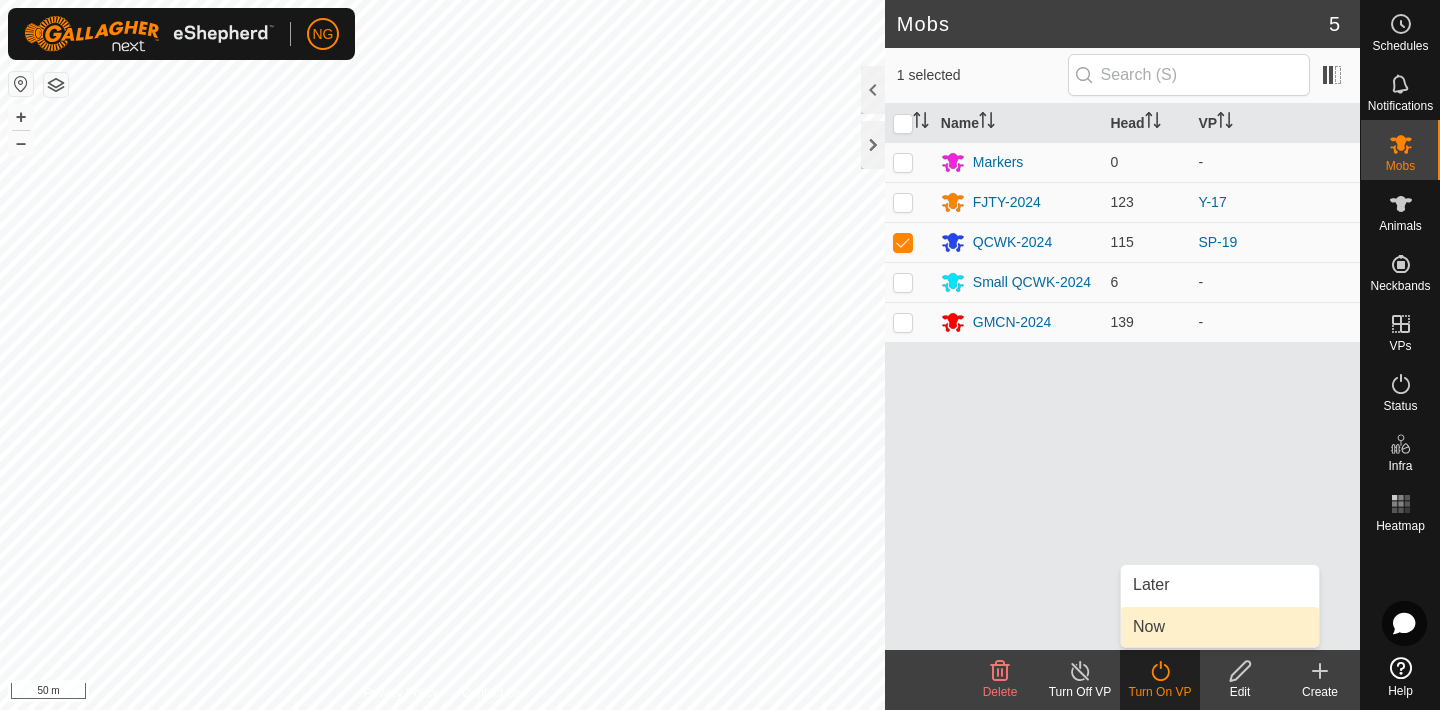 click on "Now" at bounding box center (1220, 627) 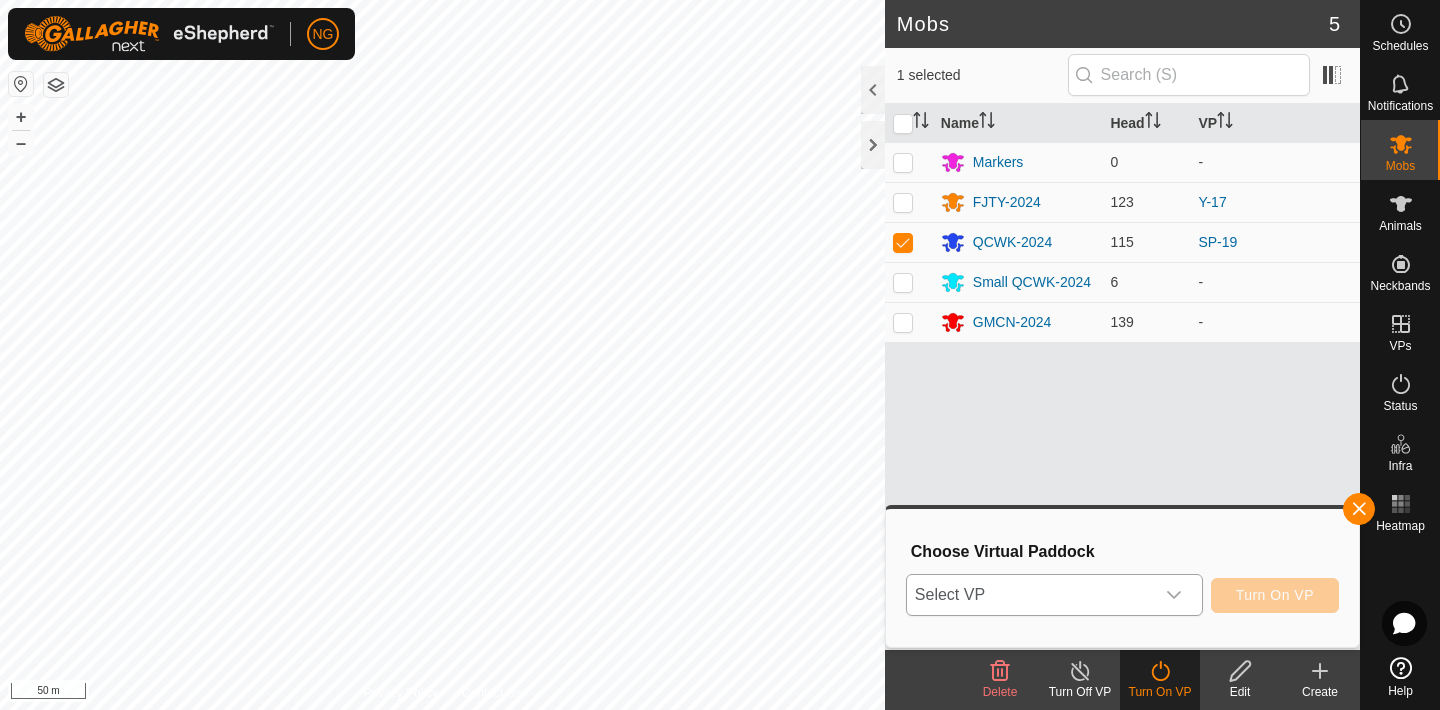 click 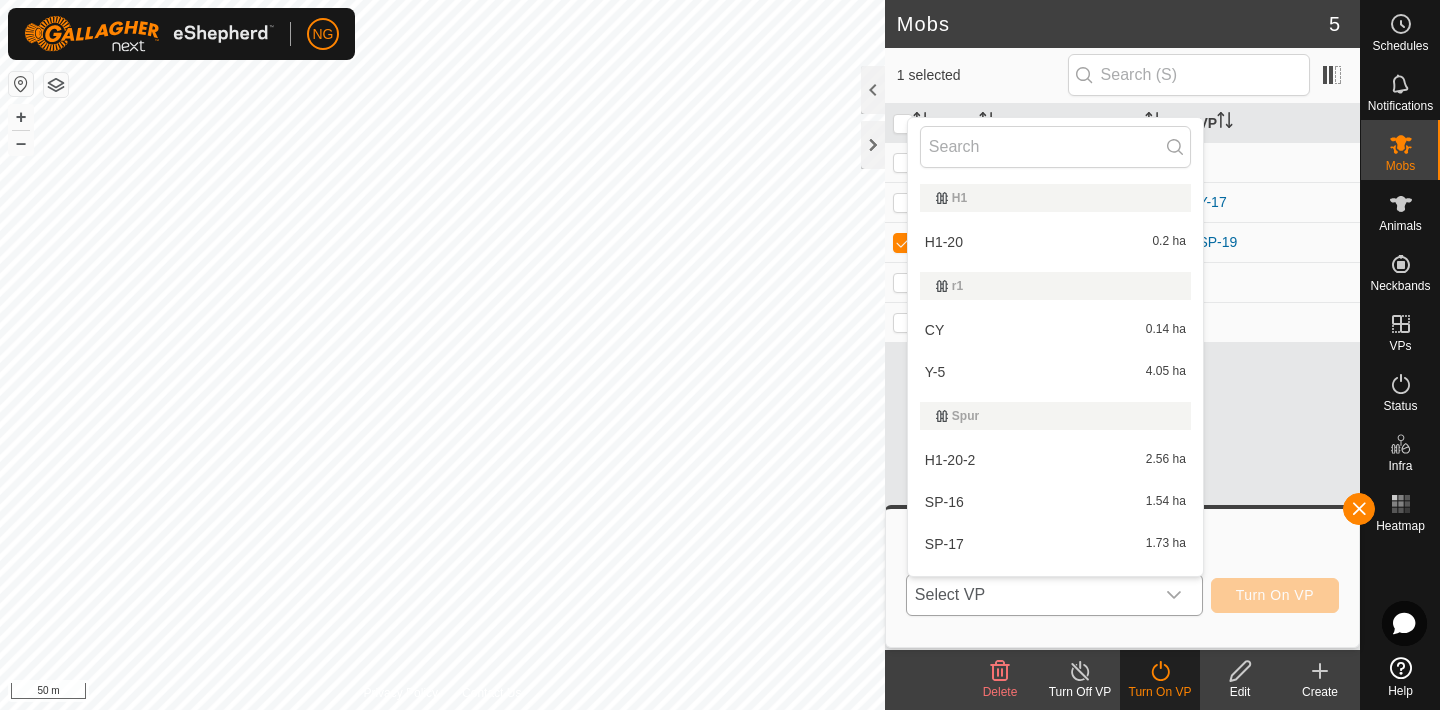 scroll, scrollTop: 30, scrollLeft: 0, axis: vertical 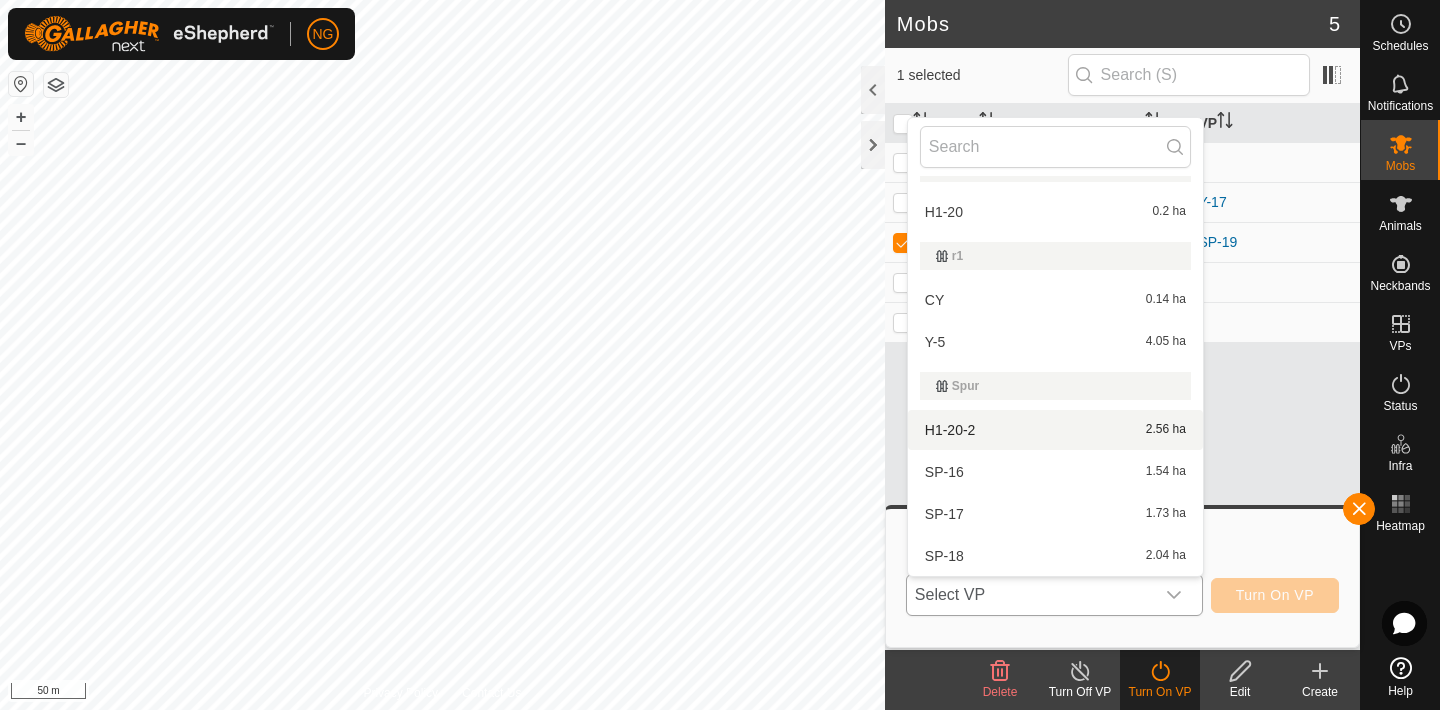 click on "H1-20-2  2.56 ha" at bounding box center (1055, 430) 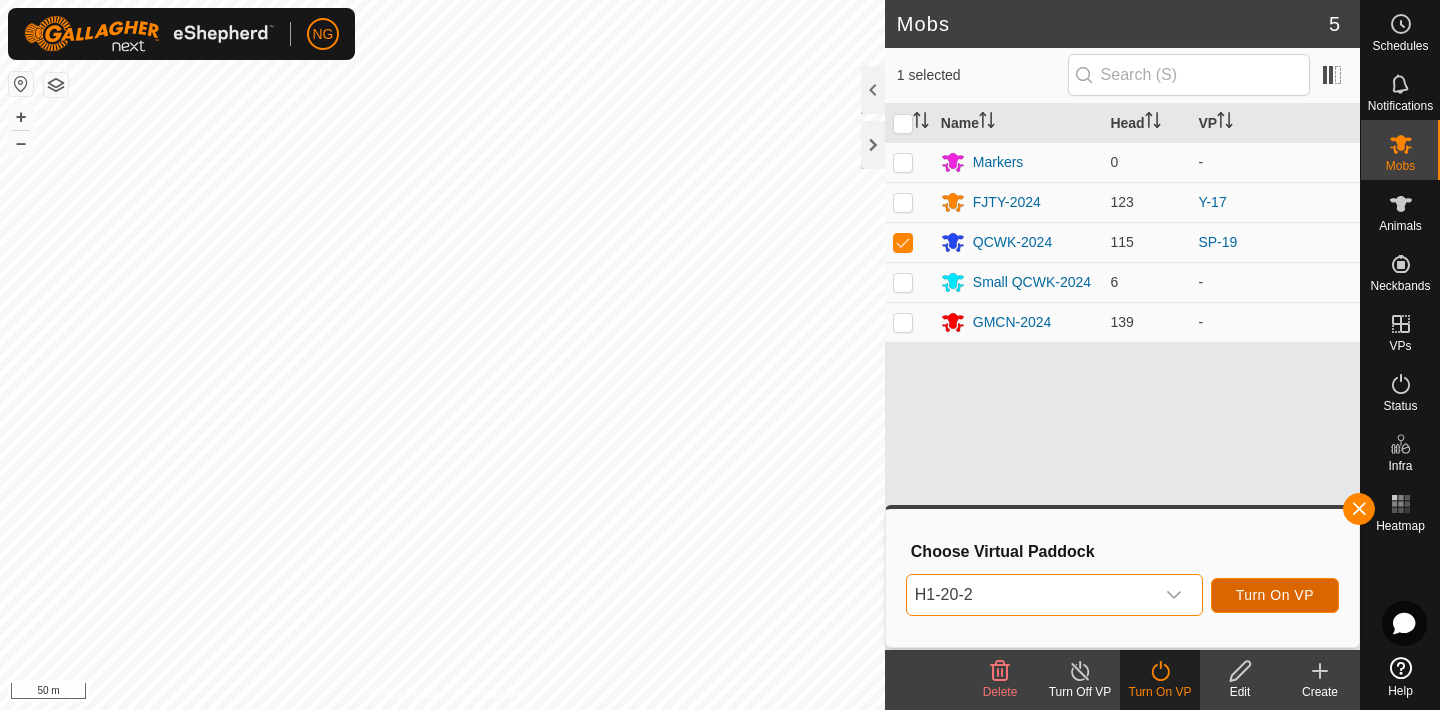 click on "Turn On VP" at bounding box center (1275, 595) 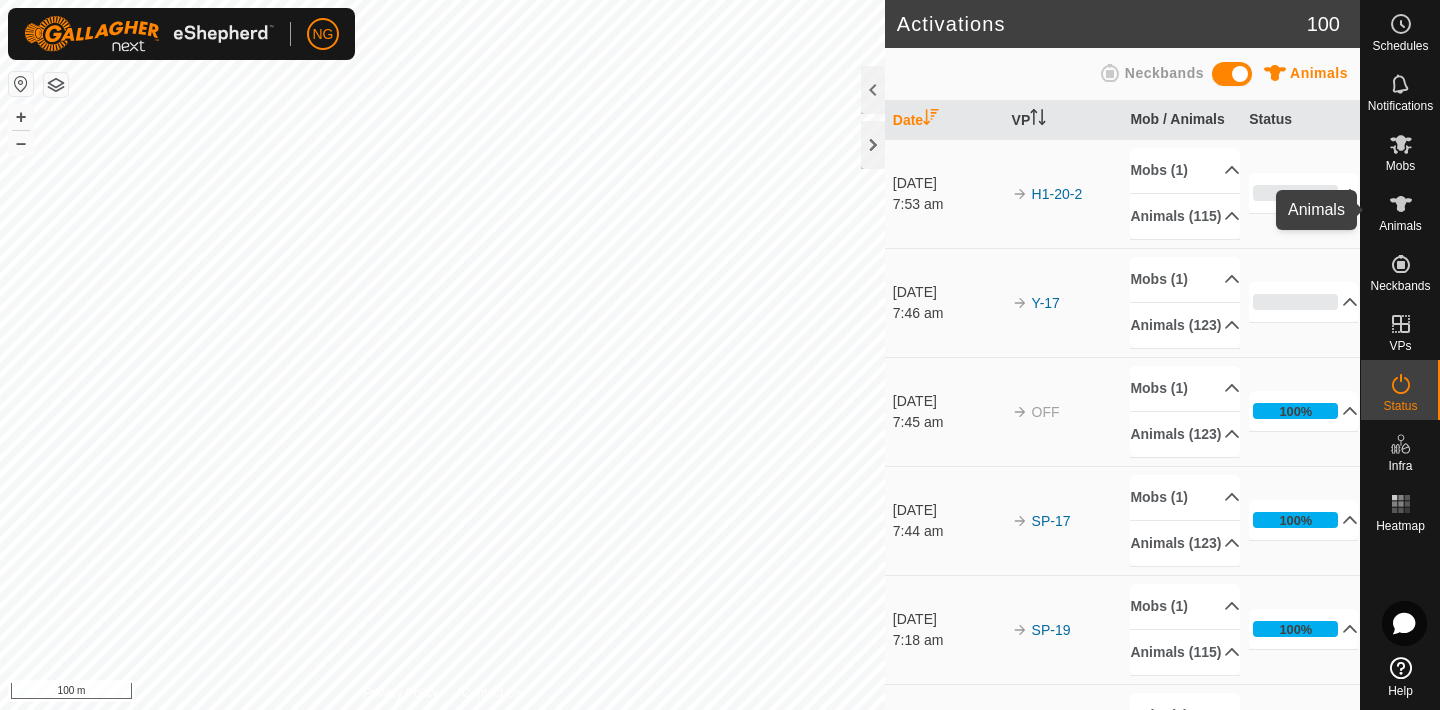 click 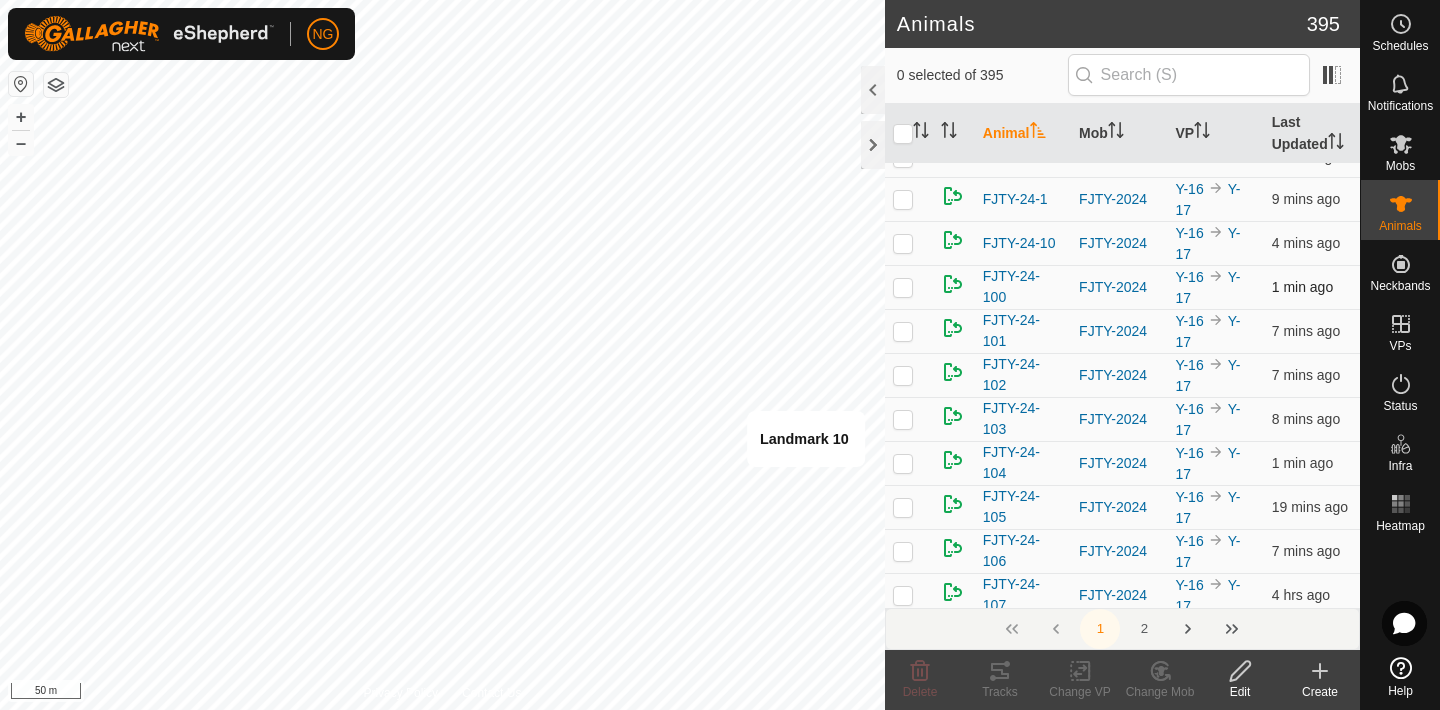 scroll, scrollTop: 219, scrollLeft: 0, axis: vertical 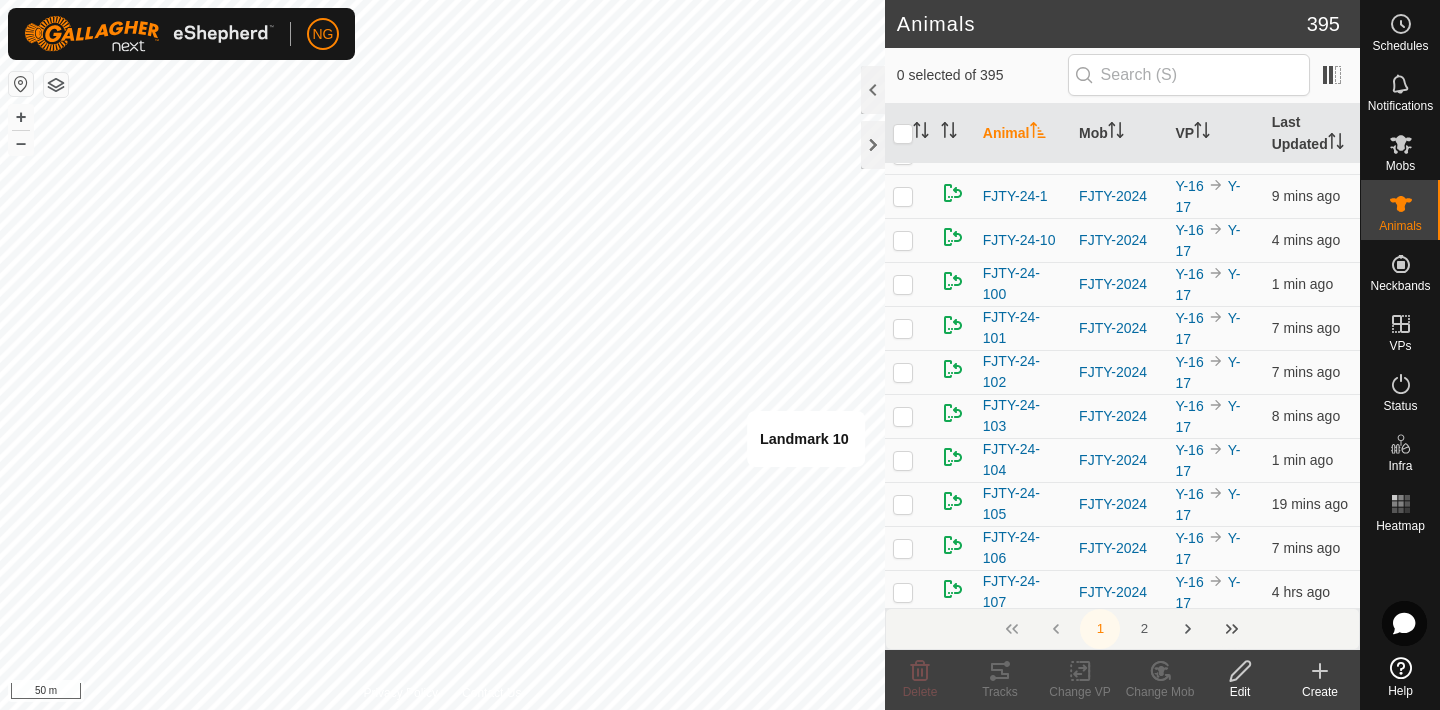 click at bounding box center (1232, 629) 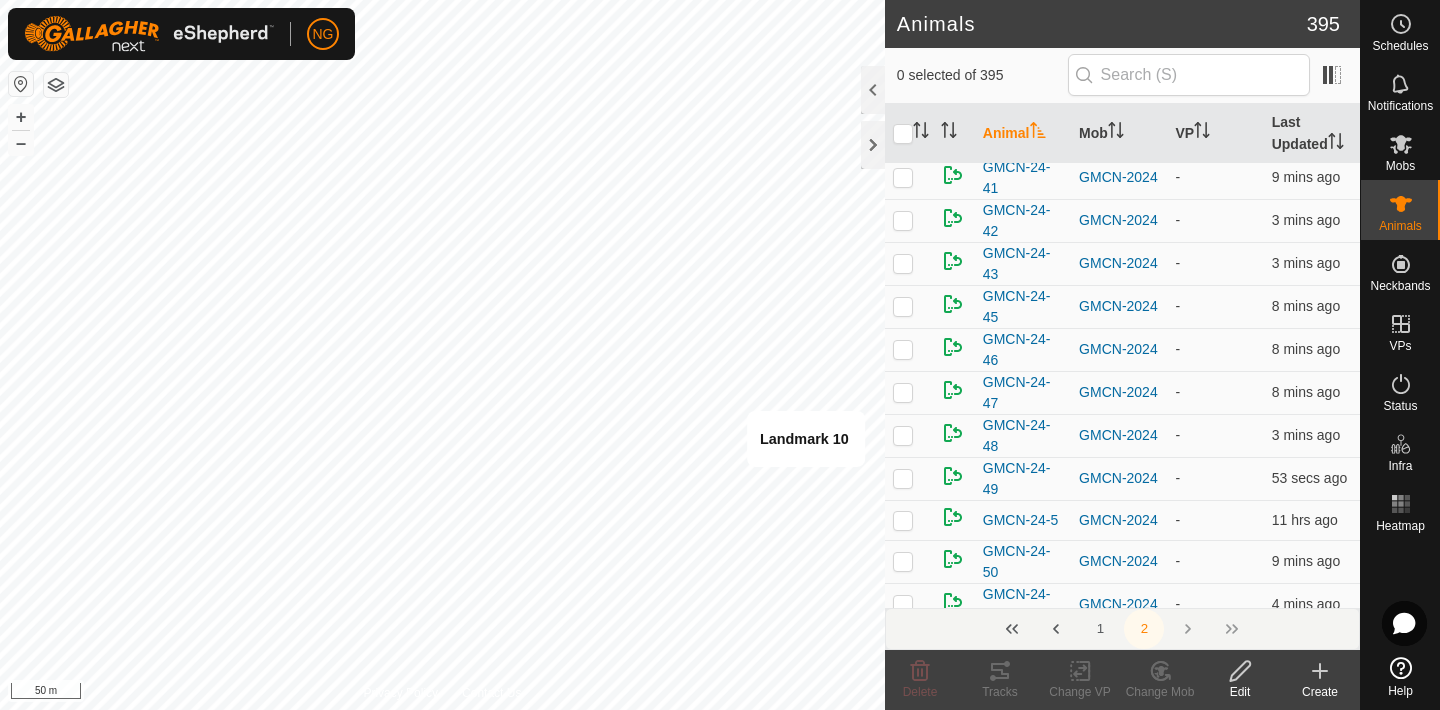 scroll, scrollTop: 0, scrollLeft: 0, axis: both 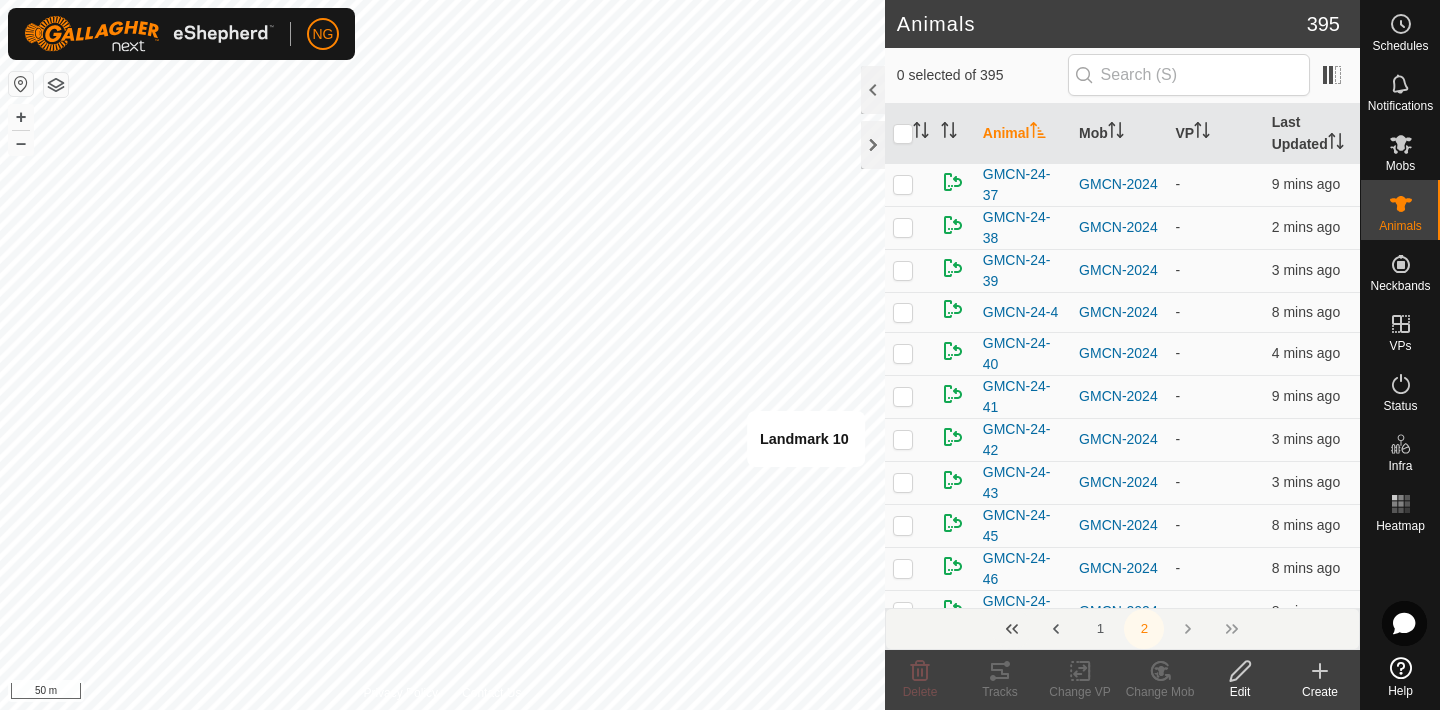 click at bounding box center [1012, 629] 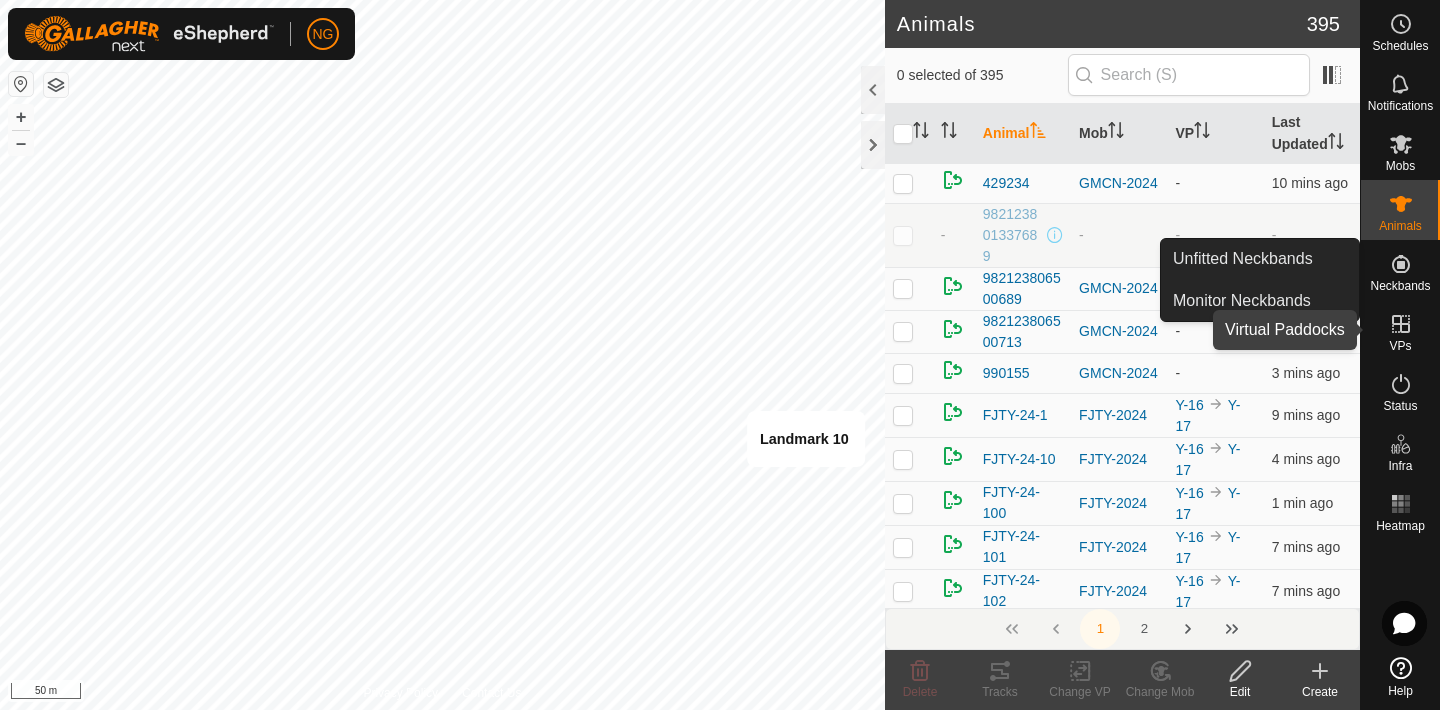 click 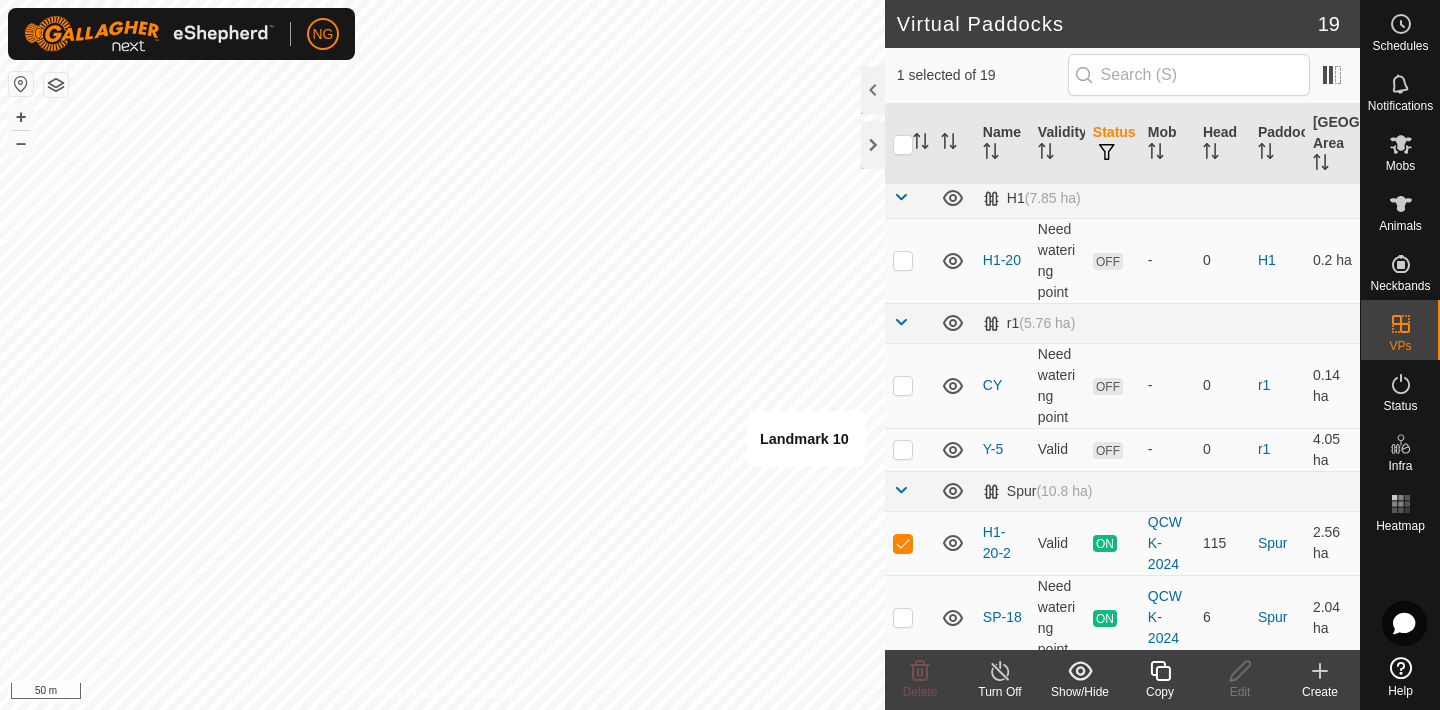 scroll, scrollTop: 0, scrollLeft: 0, axis: both 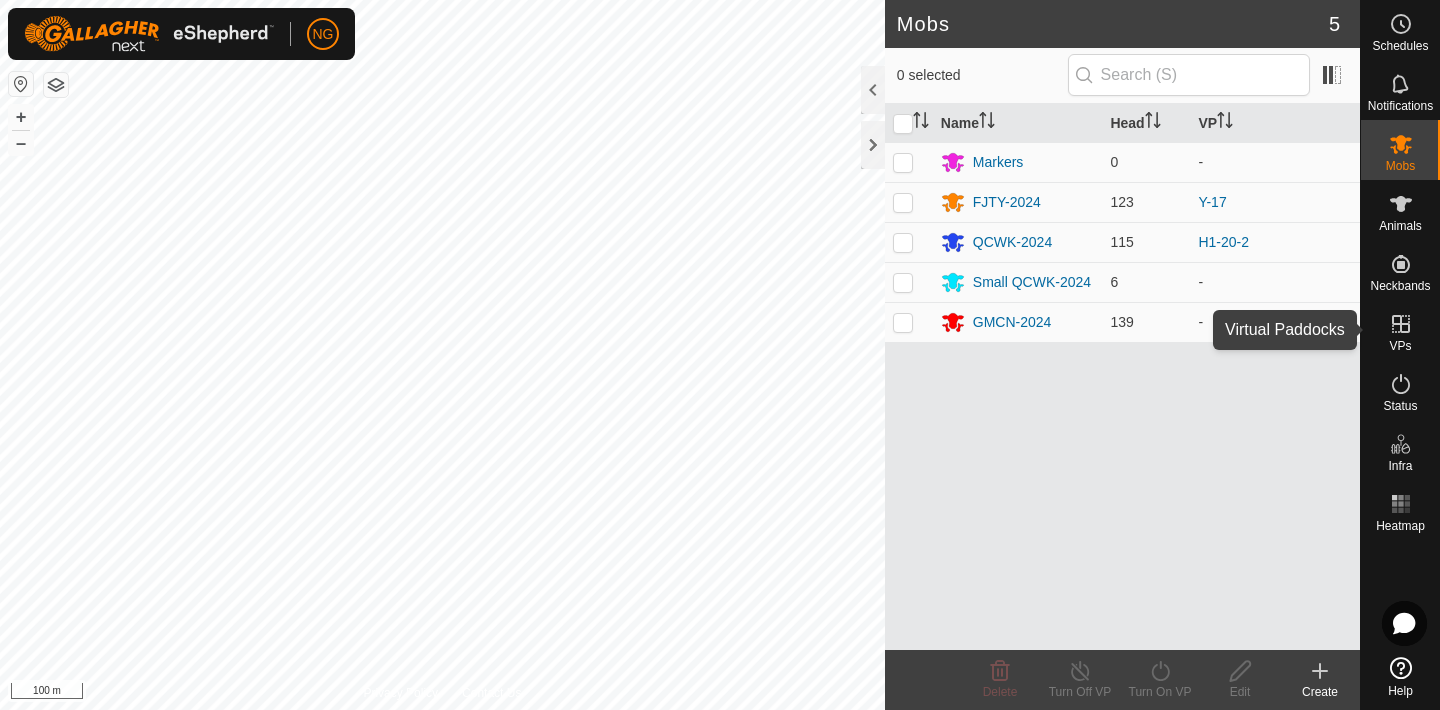 click 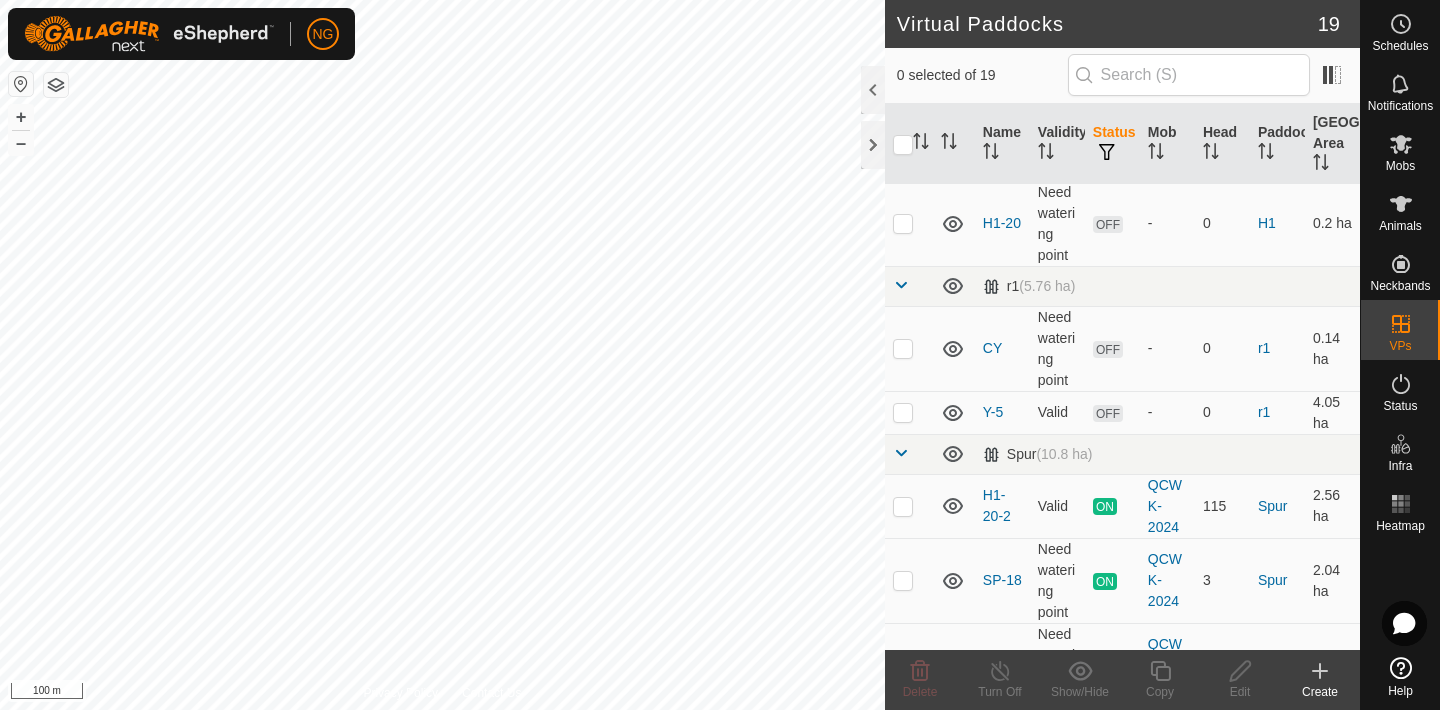 scroll, scrollTop: 0, scrollLeft: 0, axis: both 